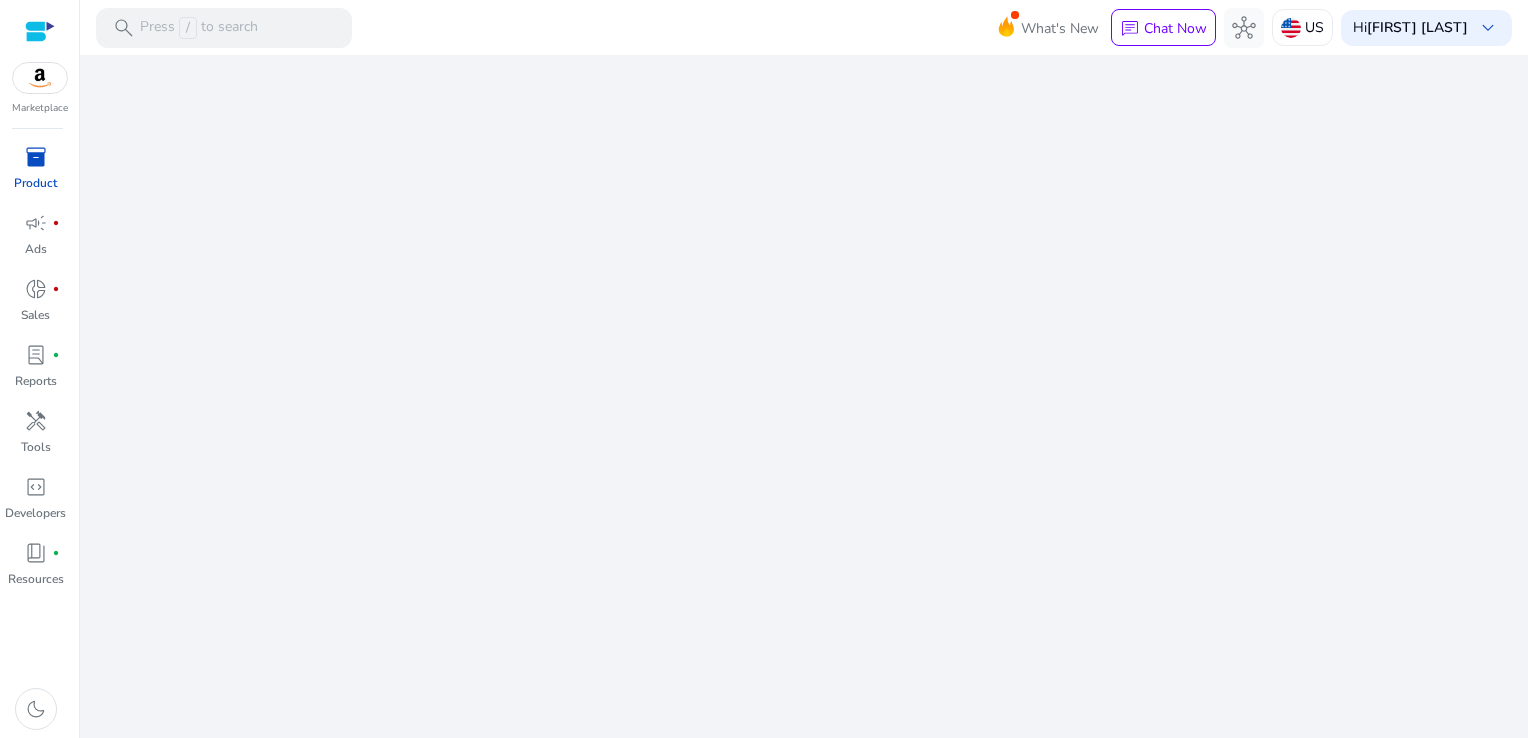 scroll, scrollTop: 0, scrollLeft: 0, axis: both 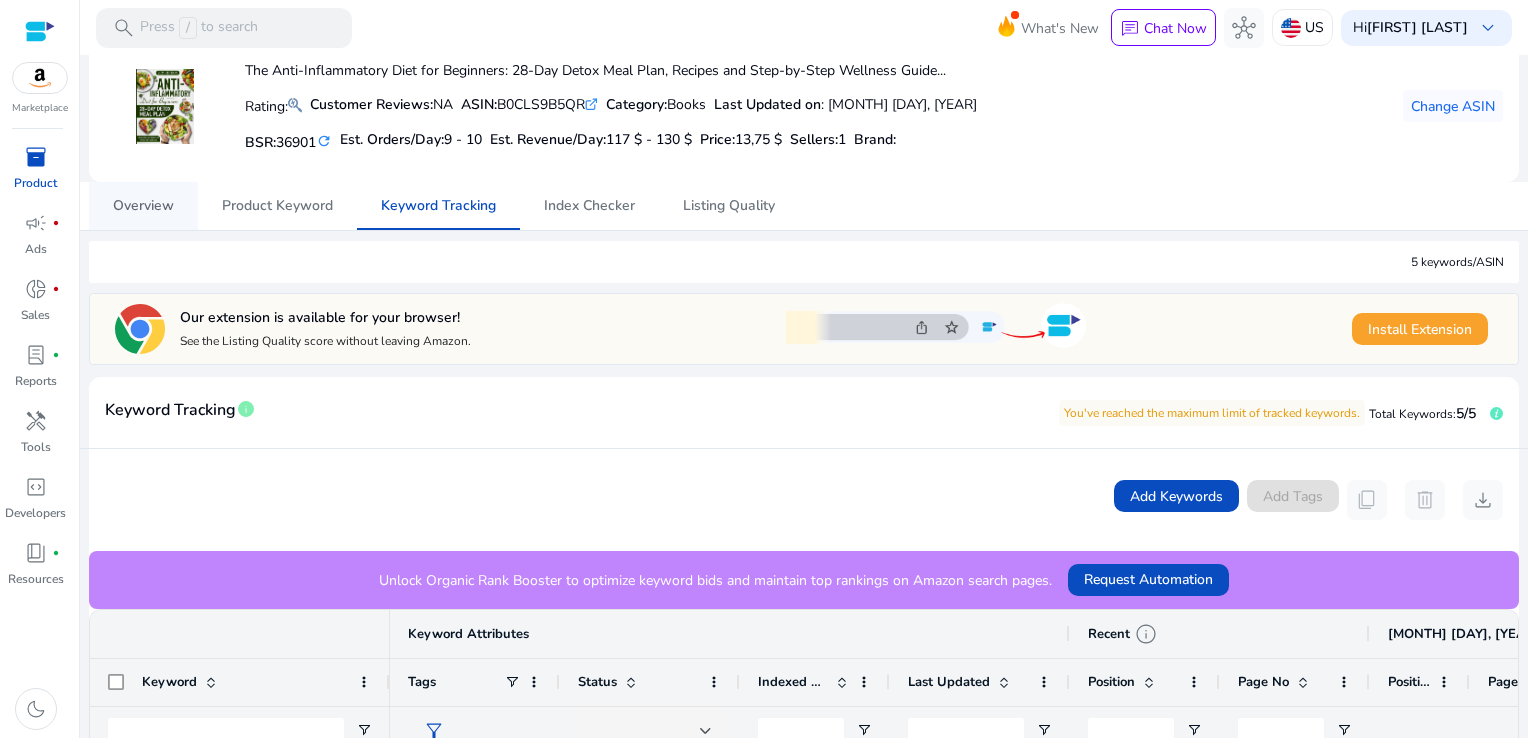 click on "Overview" at bounding box center (143, 206) 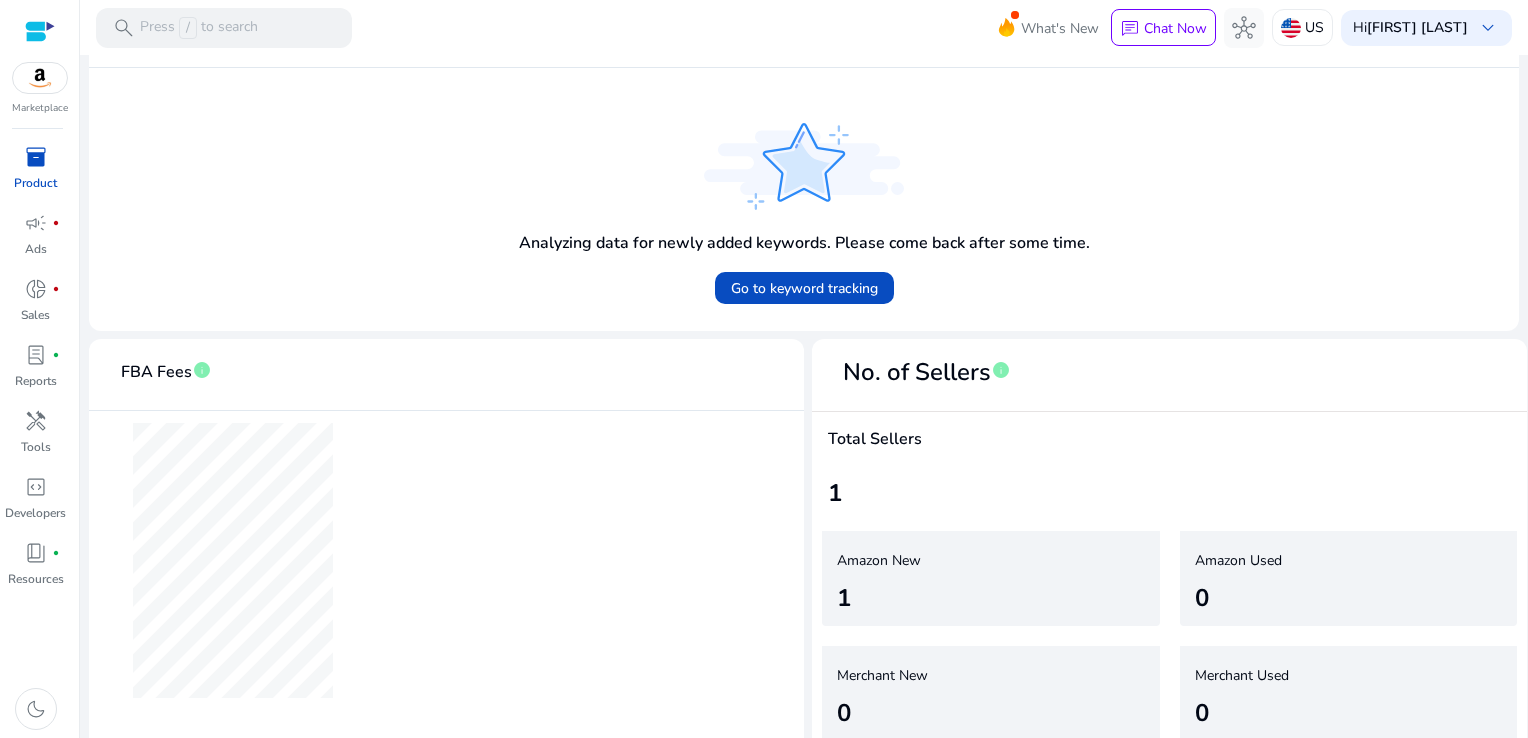 scroll, scrollTop: 678, scrollLeft: 0, axis: vertical 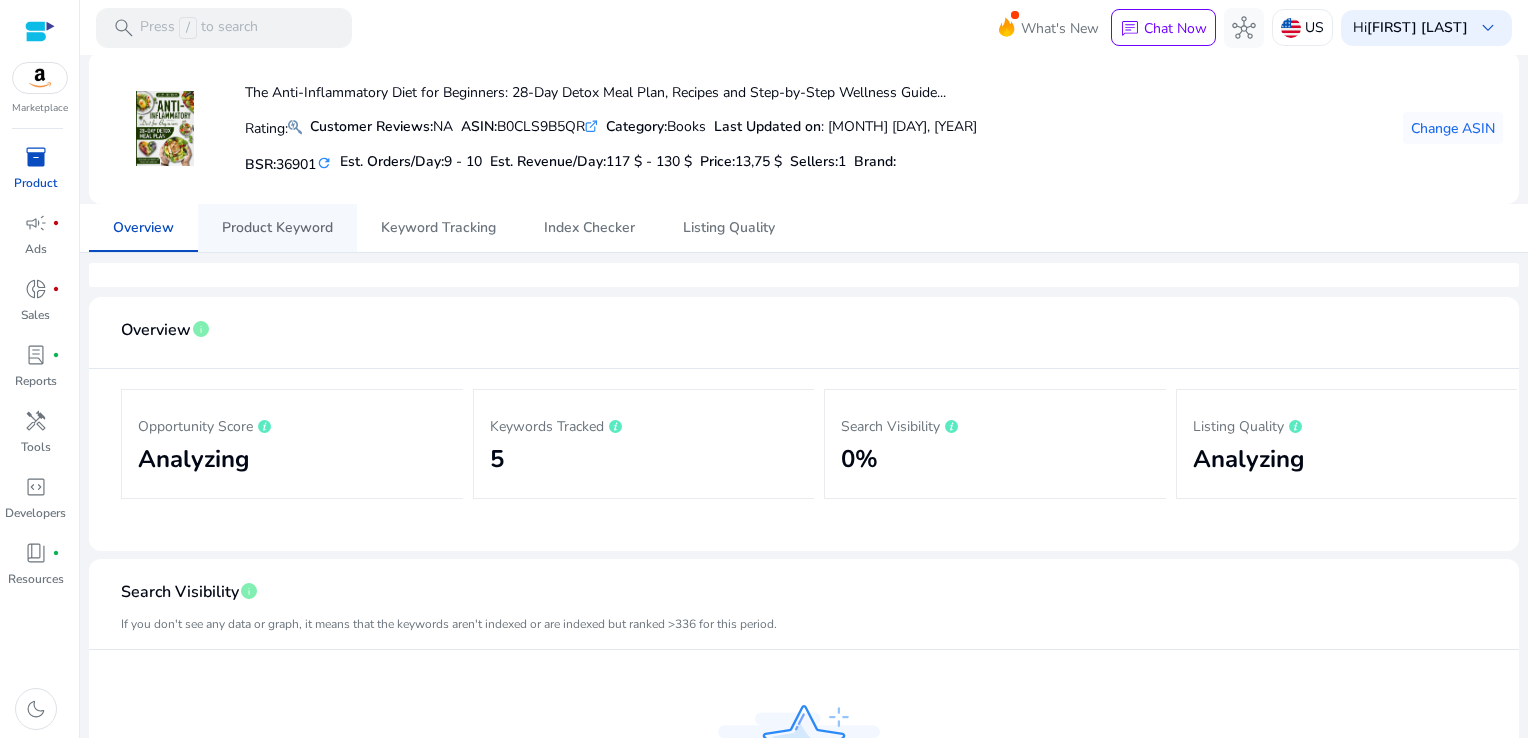 click on "Product Keyword" at bounding box center [277, 228] 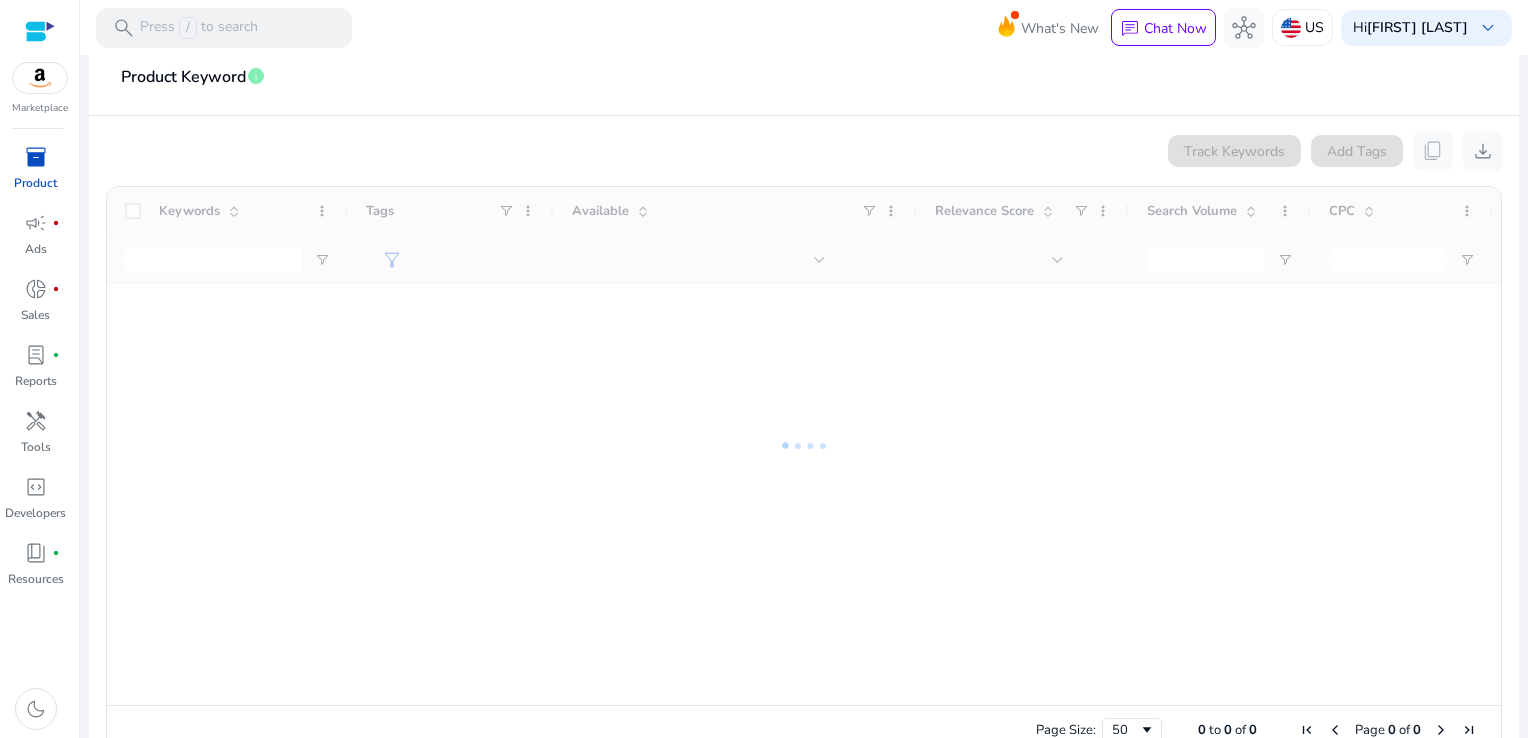 scroll, scrollTop: 339, scrollLeft: 0, axis: vertical 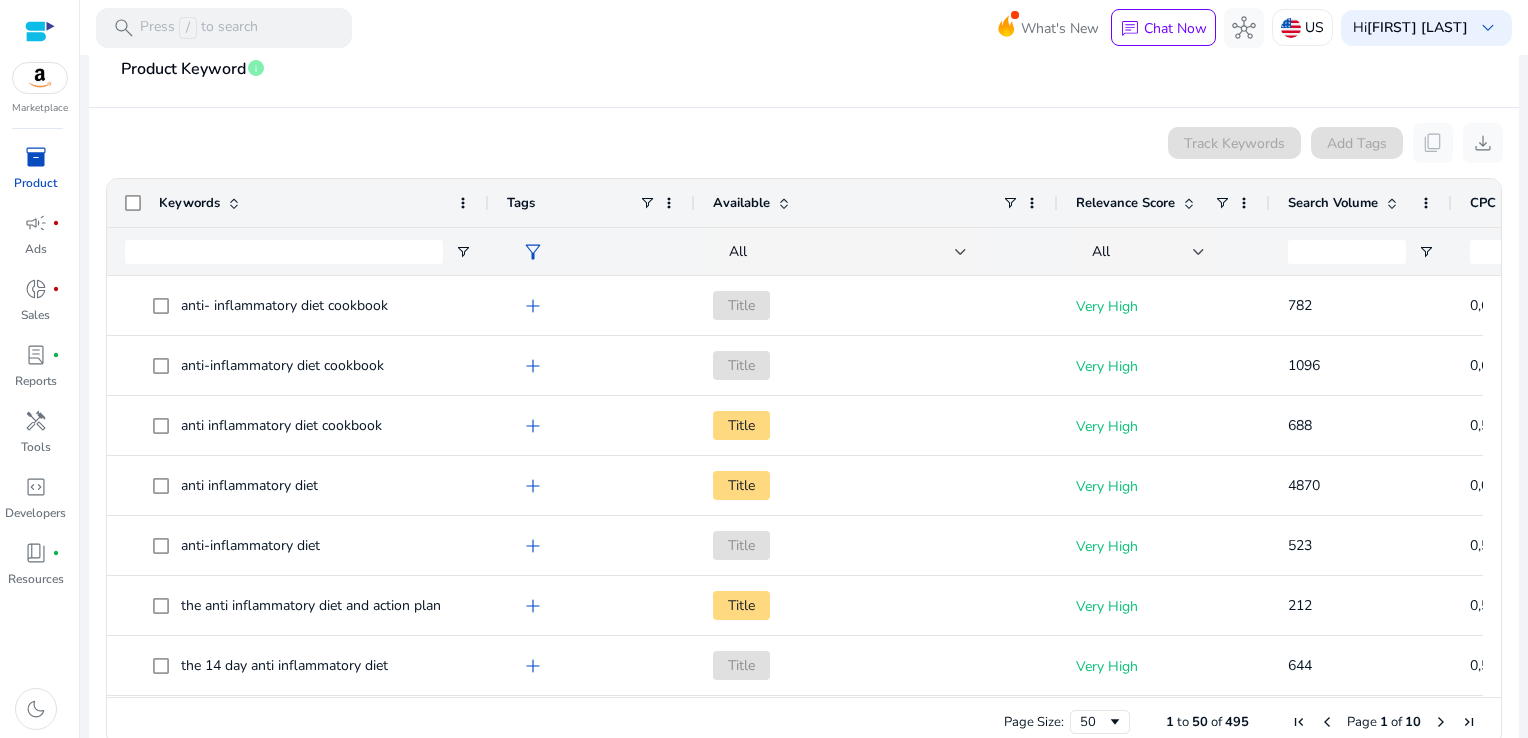 drag, startPoint x: 343, startPoint y: 197, endPoint x: 529, endPoint y: 201, distance: 186.043 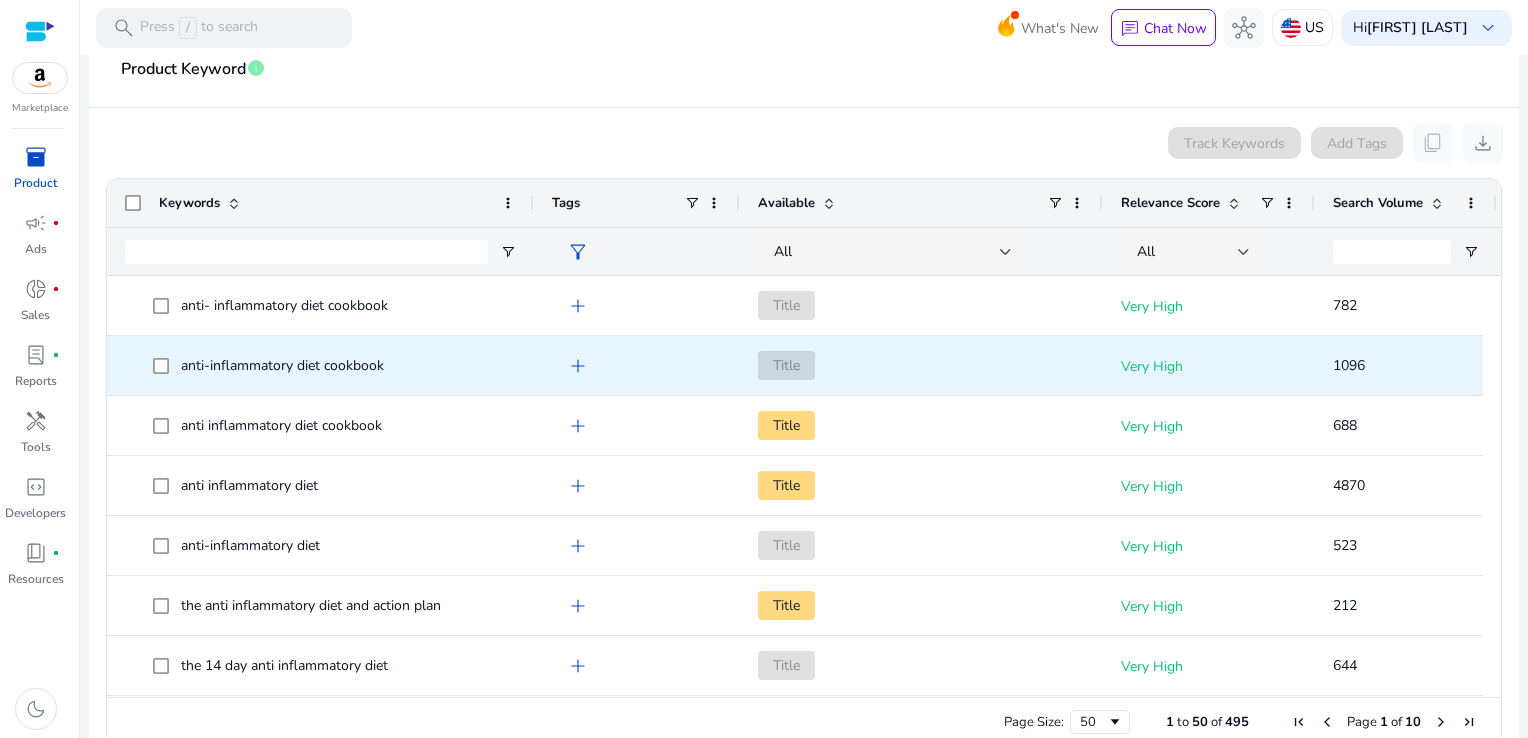 scroll, scrollTop: 100, scrollLeft: 0, axis: vertical 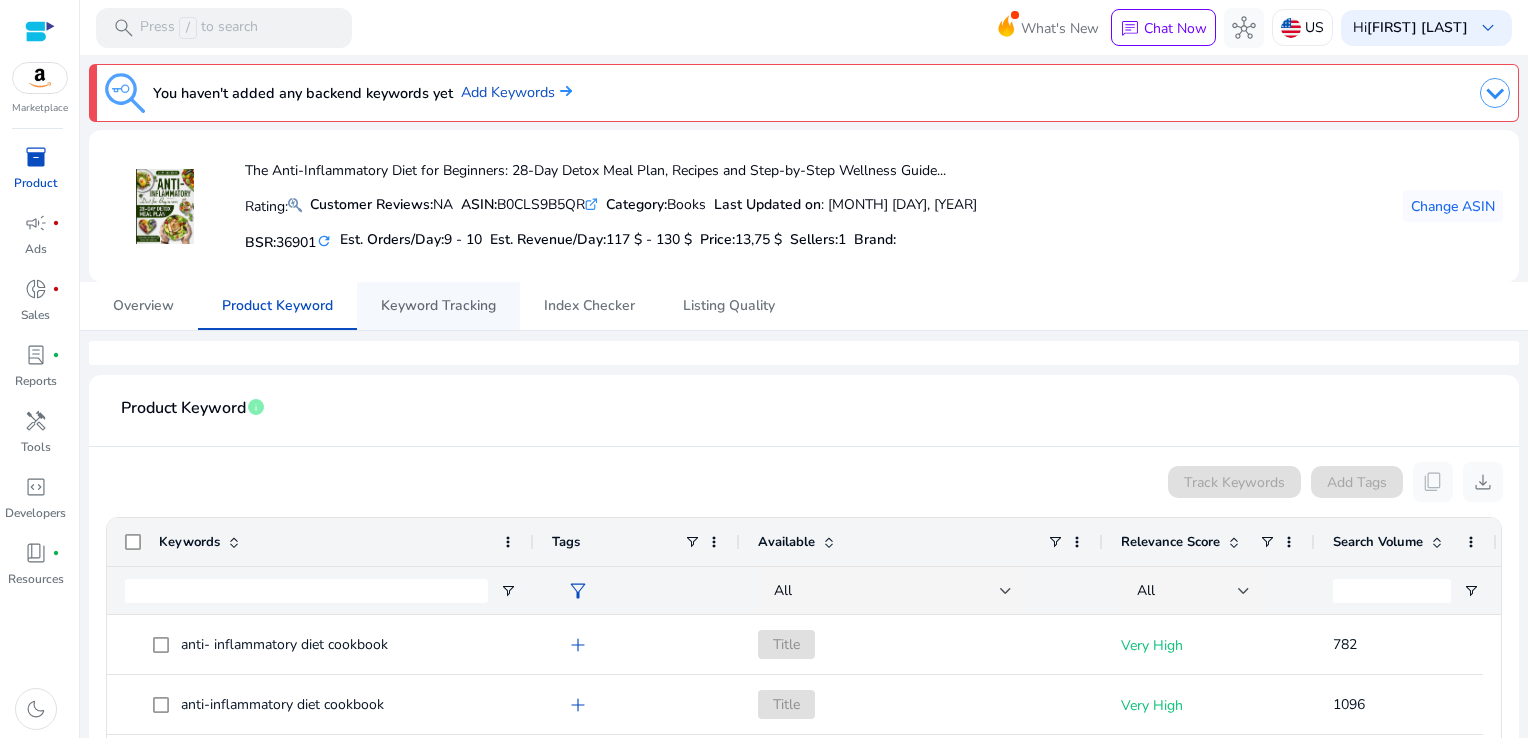 drag, startPoint x: 472, startPoint y: 303, endPoint x: 487, endPoint y: 309, distance: 16.155495 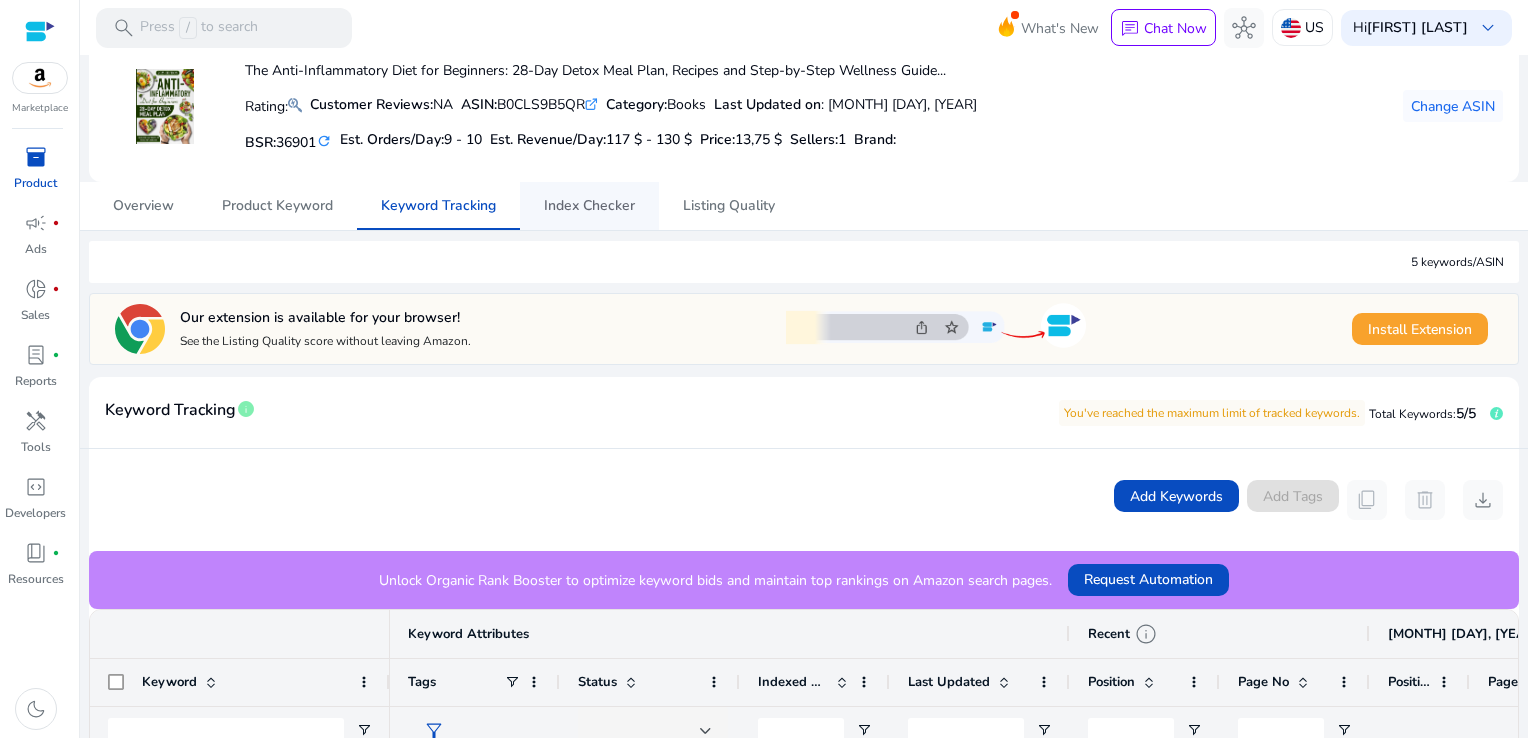 click on "Index Checker" at bounding box center [589, 206] 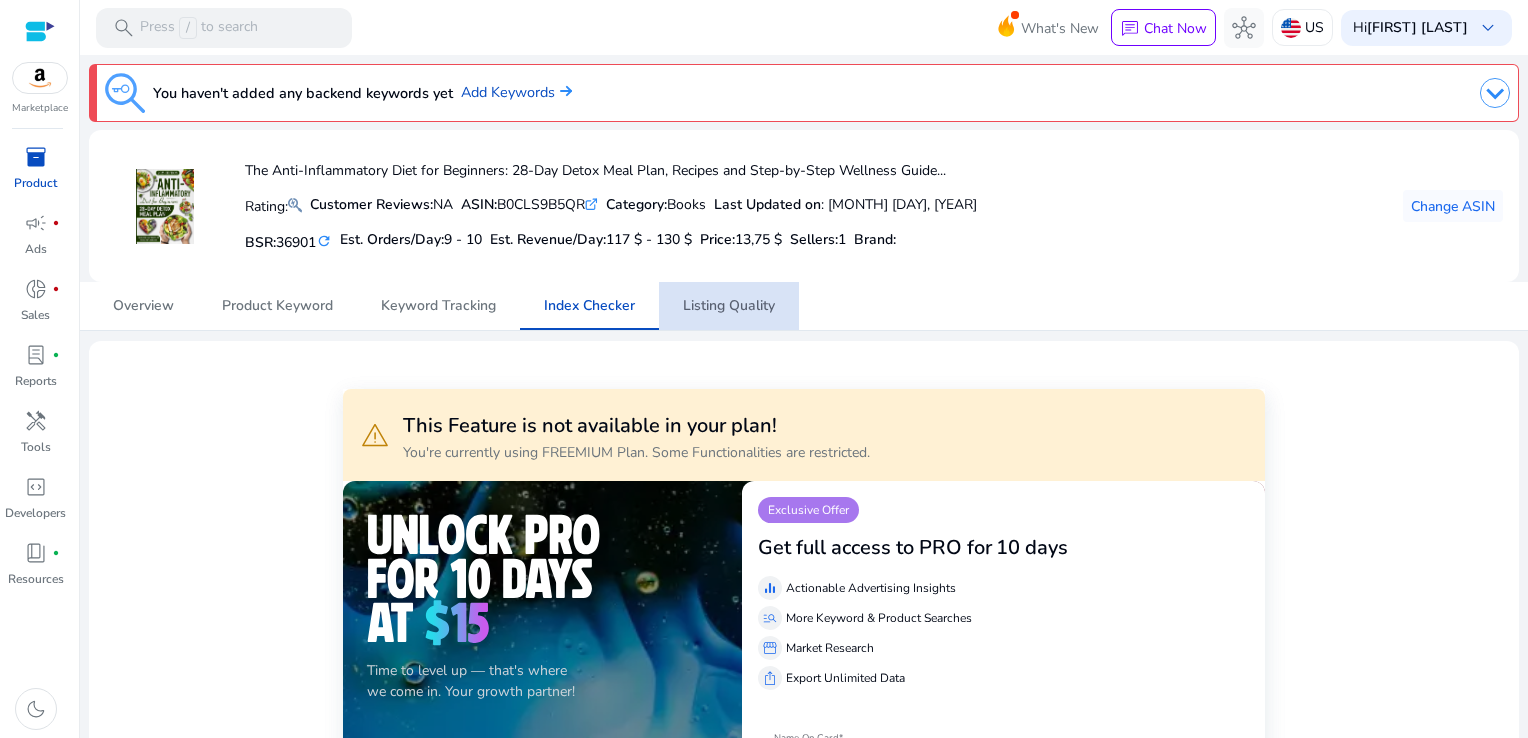 click on "Listing Quality" at bounding box center [729, 306] 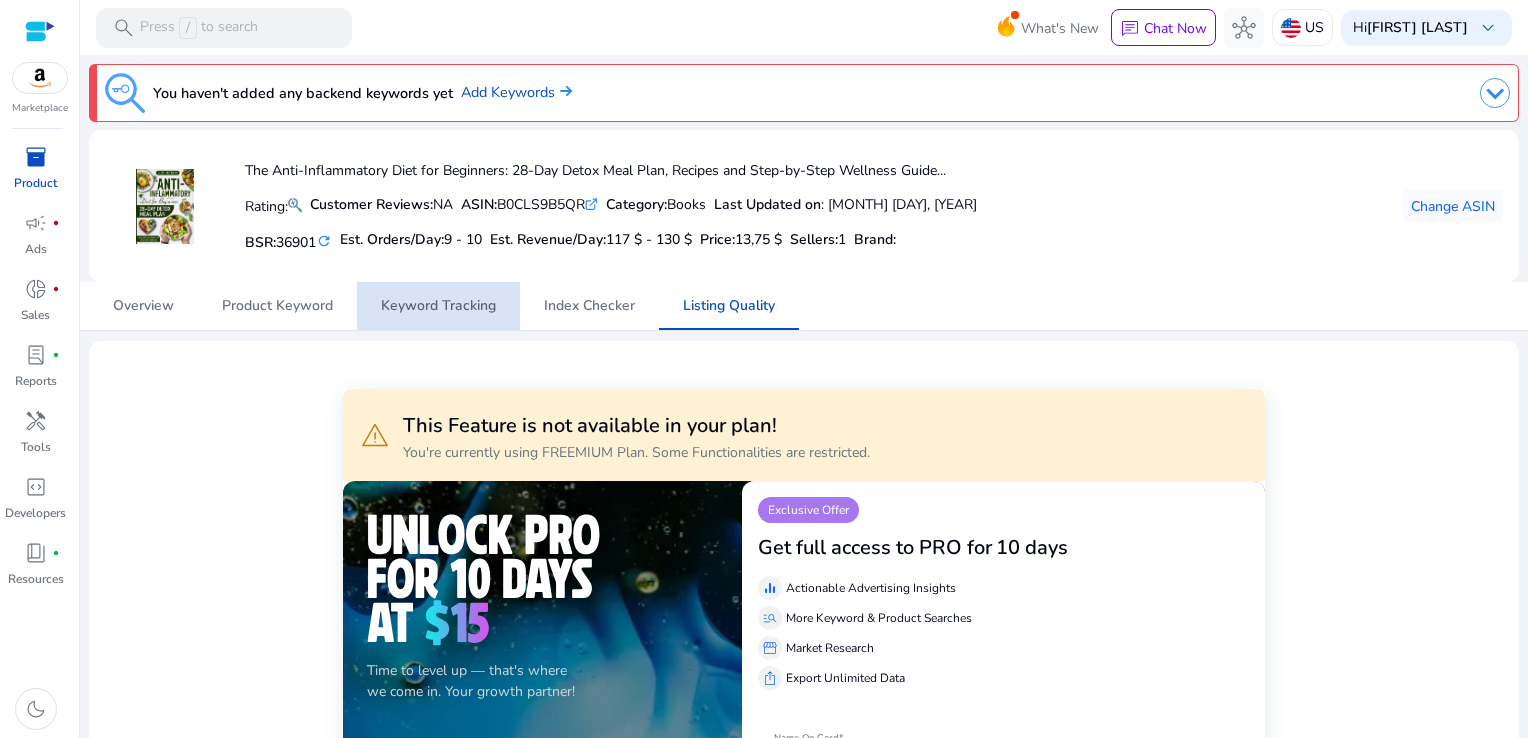 click on "Keyword Tracking" at bounding box center (438, 306) 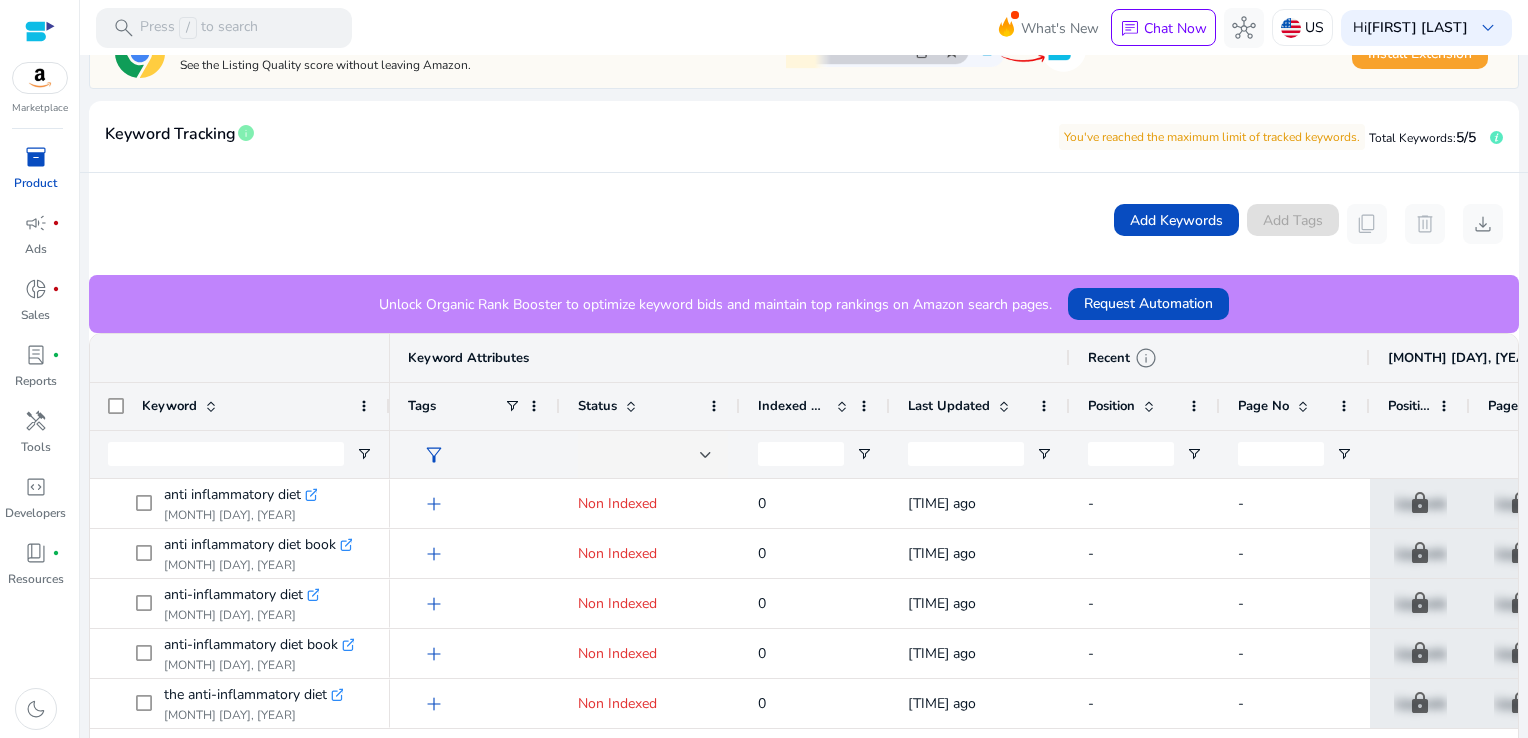 scroll, scrollTop: 500, scrollLeft: 0, axis: vertical 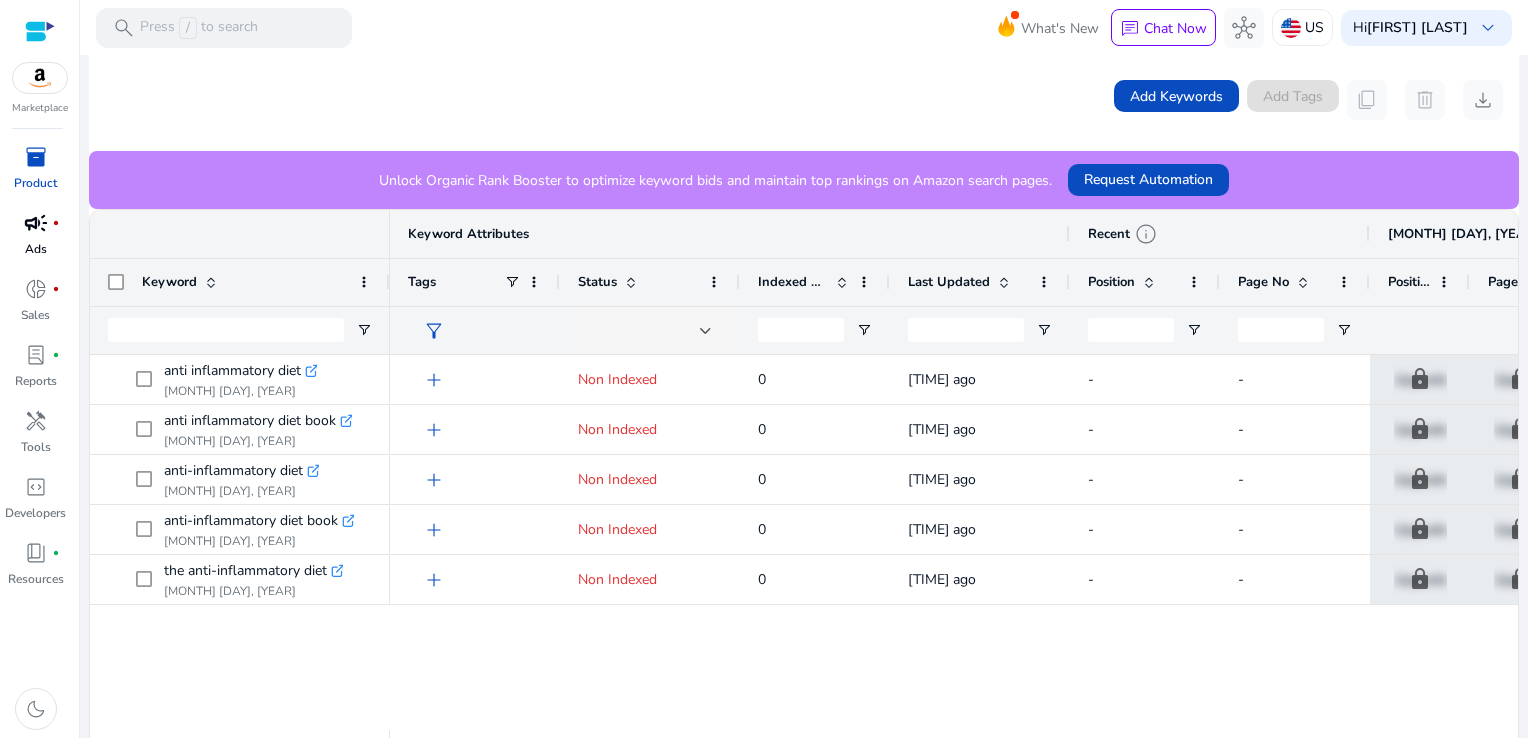 click on "campaign   fiber_manual_record   Ads" at bounding box center [35, 240] 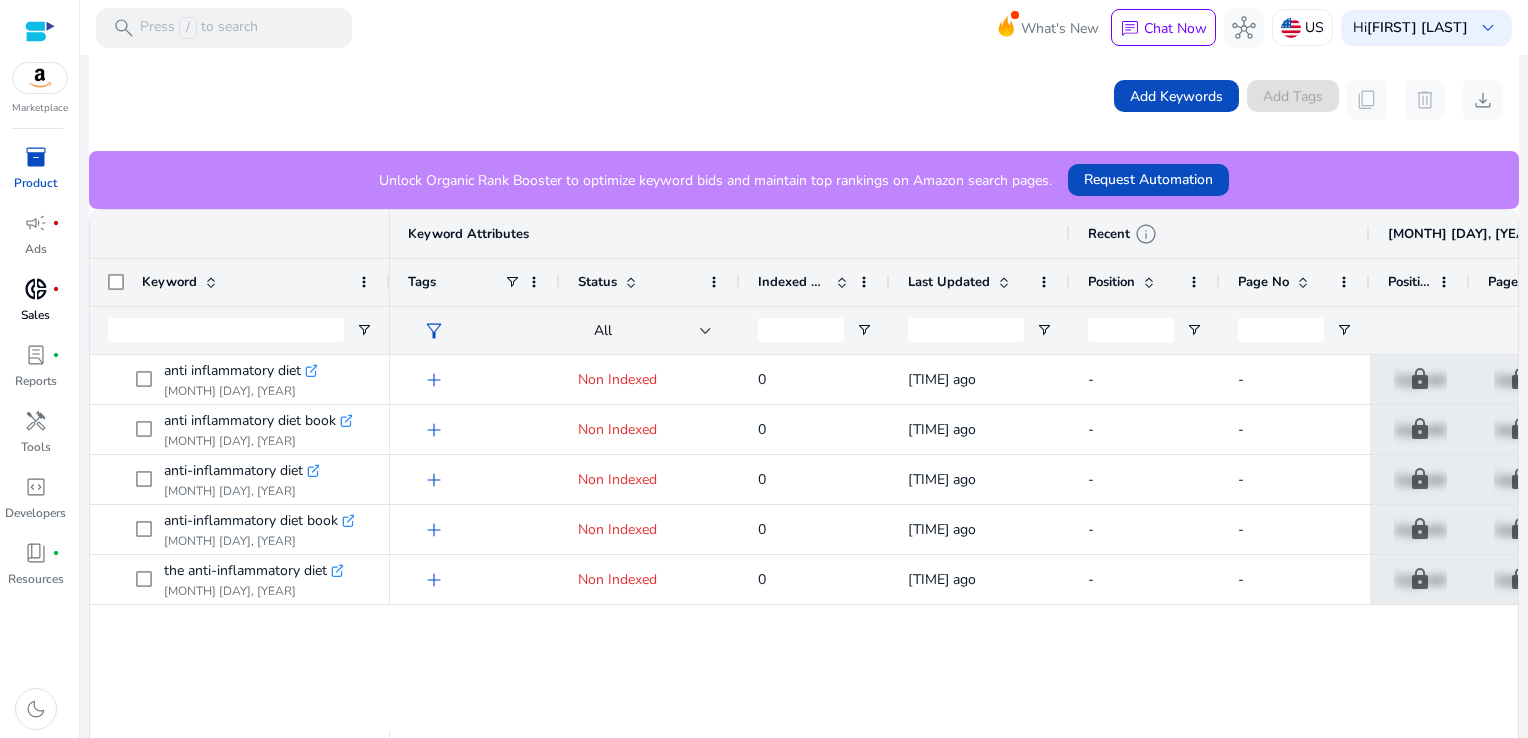 scroll, scrollTop: 0, scrollLeft: 0, axis: both 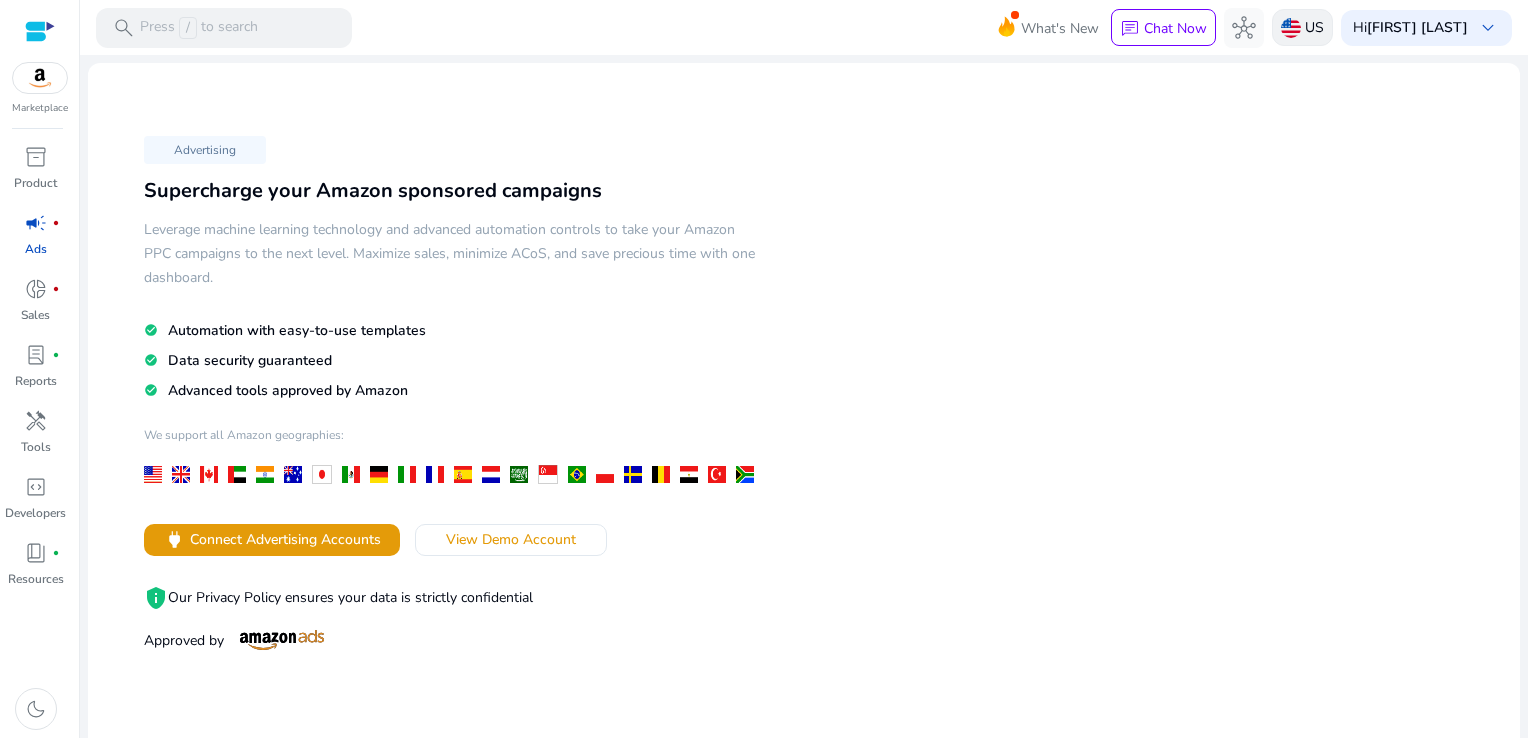 click on "US" at bounding box center (1314, 27) 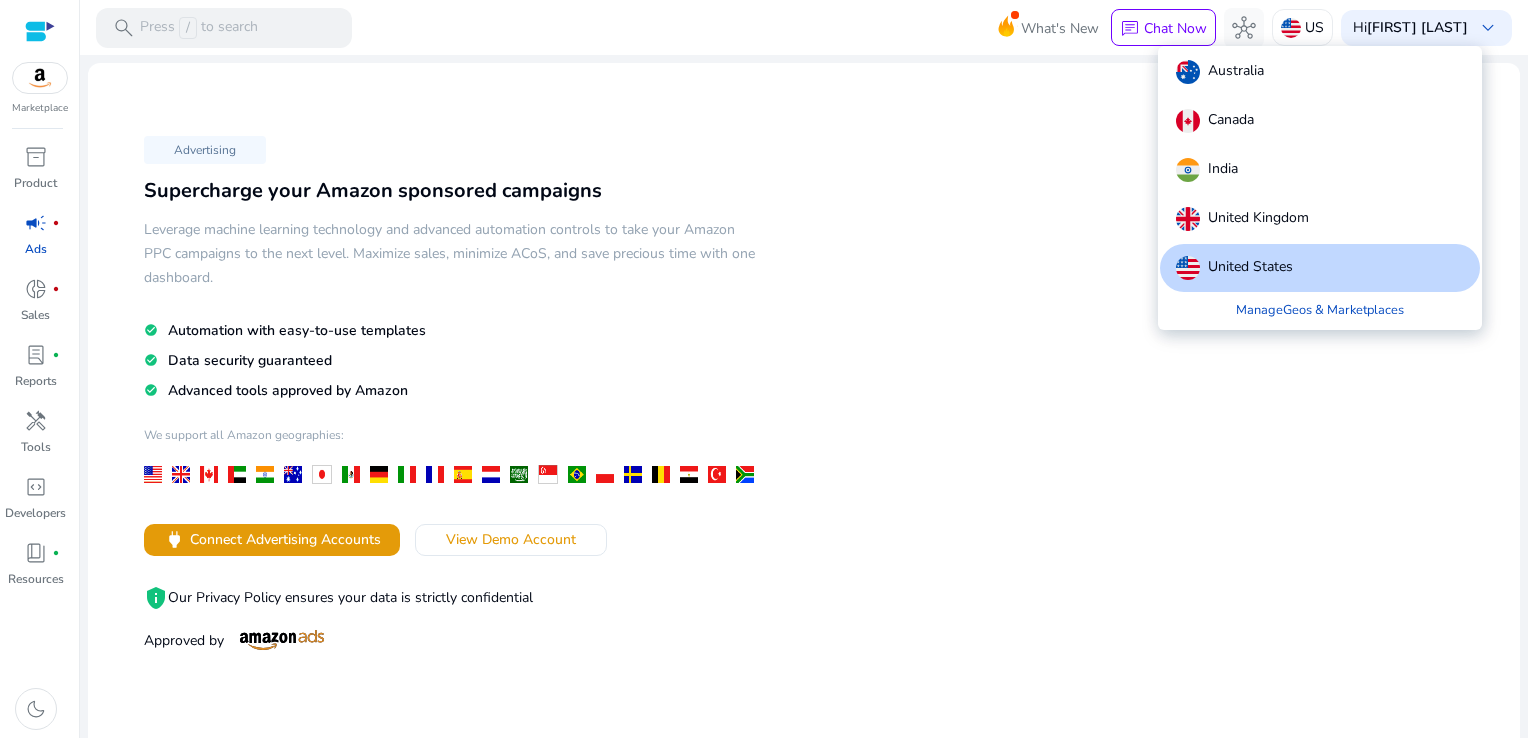 click at bounding box center (764, 369) 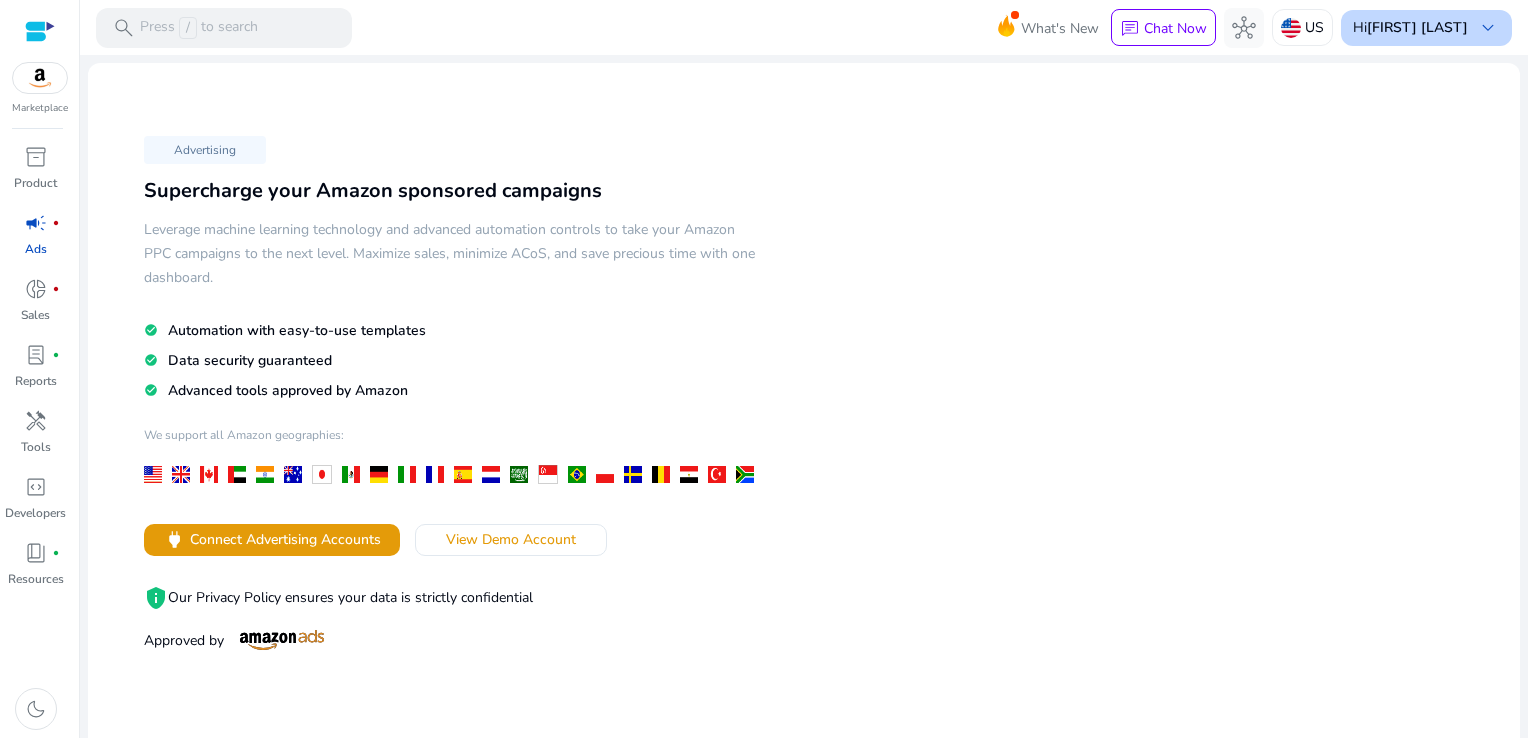 click on "keyboard_arrow_down" at bounding box center [1488, 28] 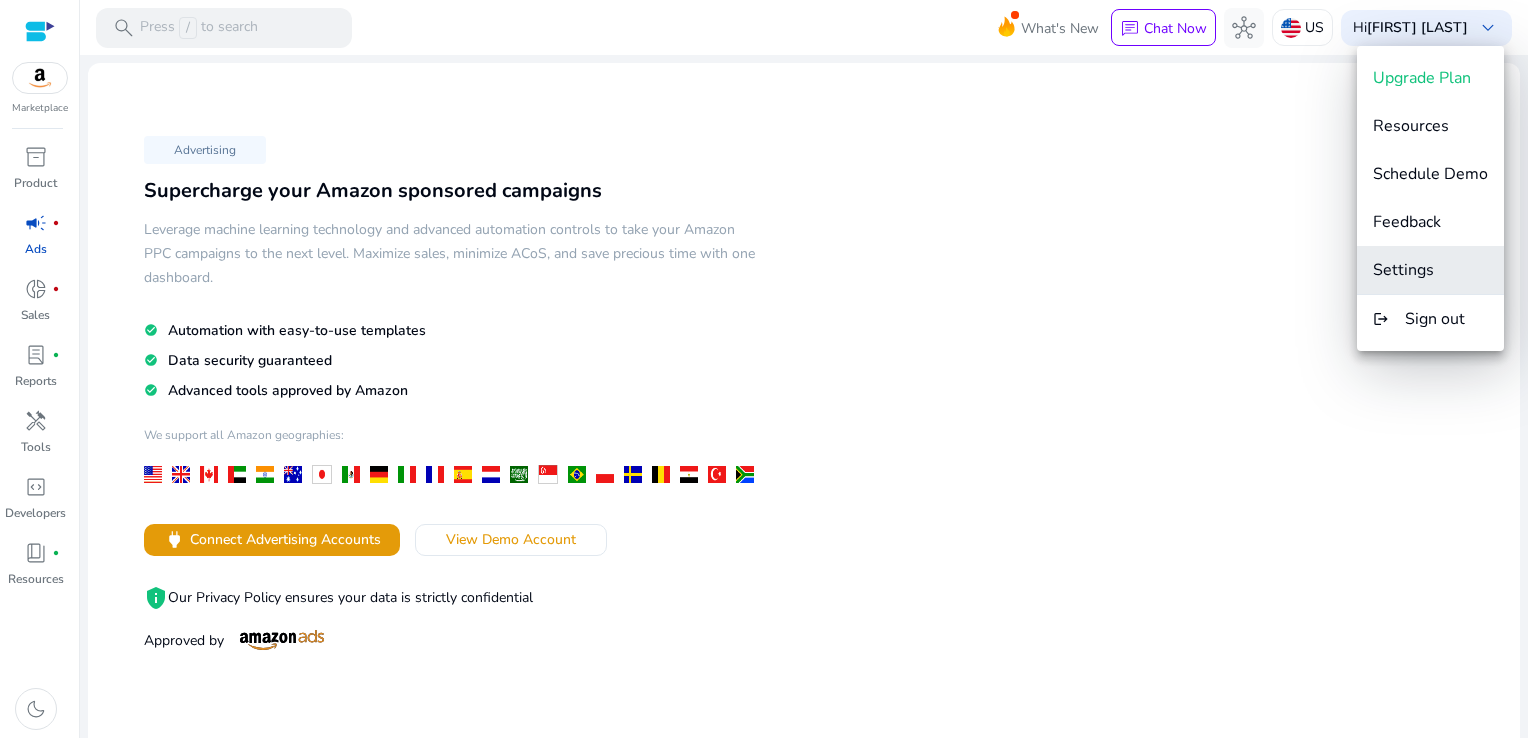 click on "Settings" at bounding box center [1403, 270] 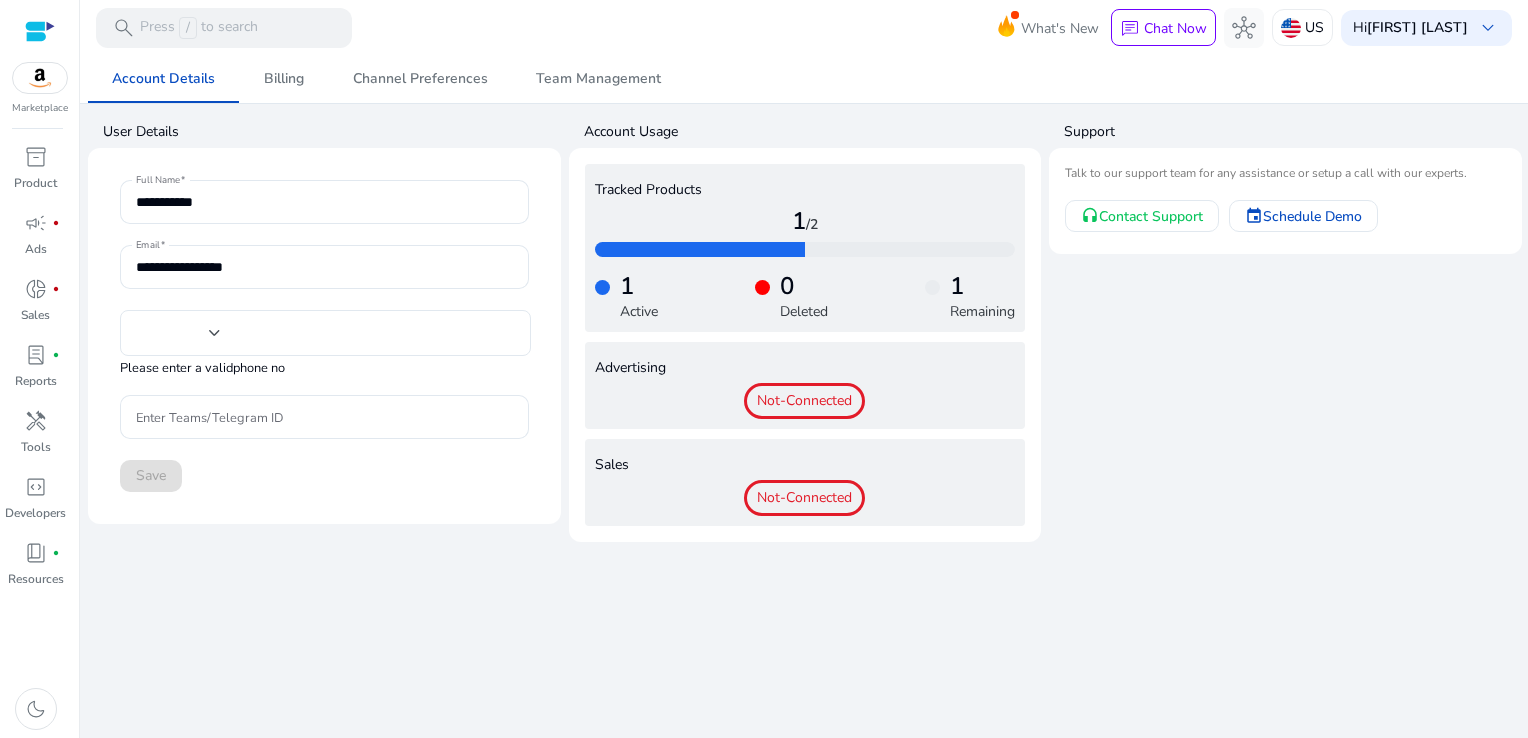 type on "****" 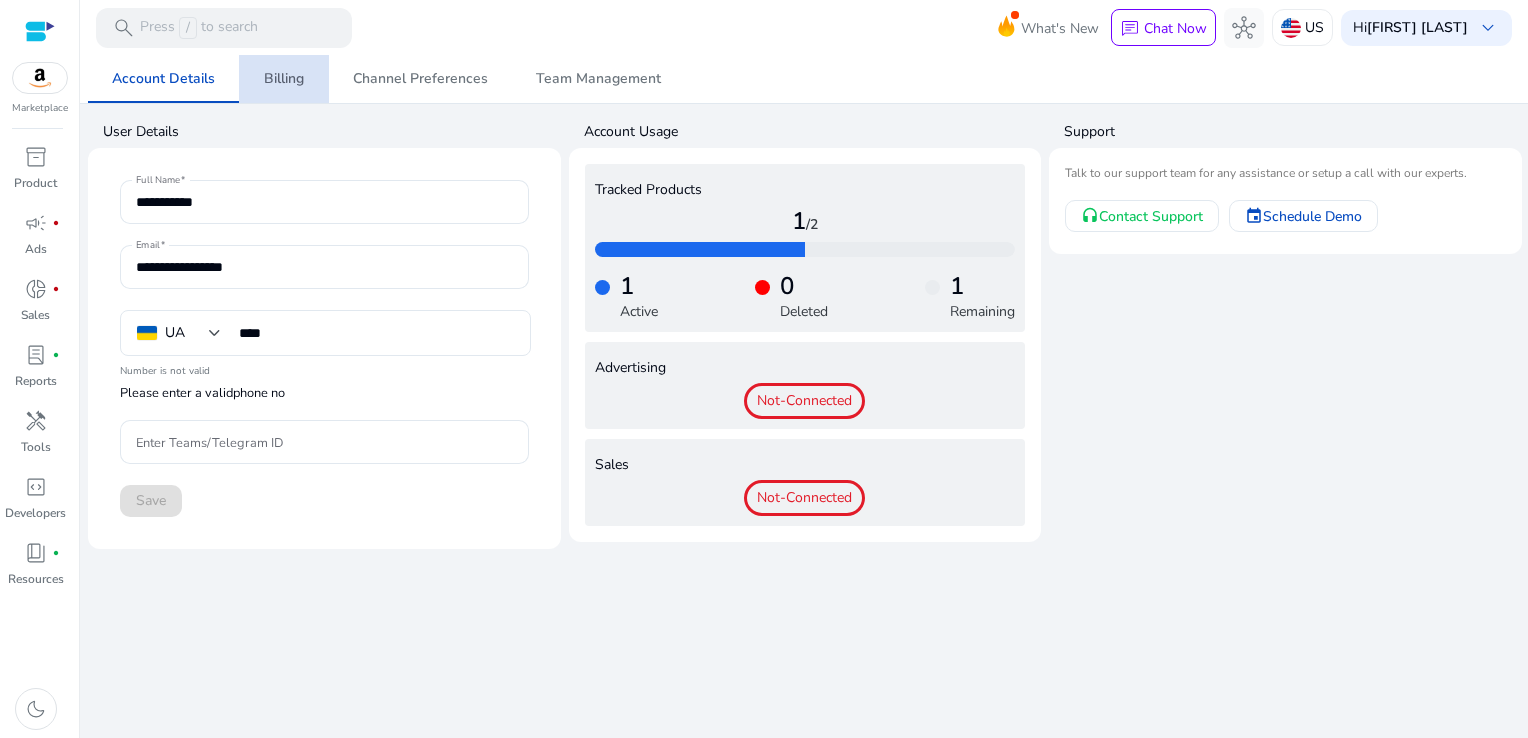click on "Billing" at bounding box center [284, 79] 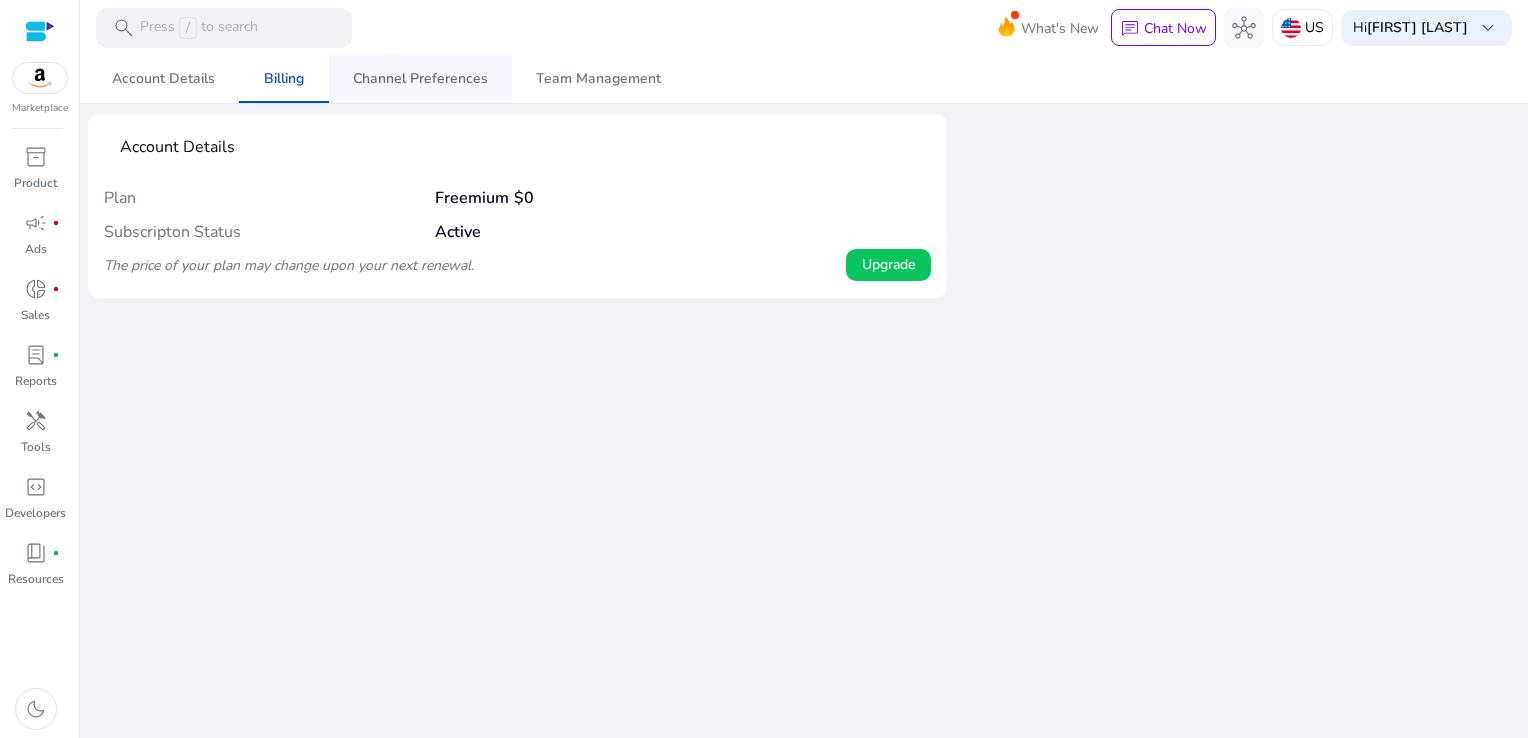 click on "Channel Preferences" at bounding box center (420, 79) 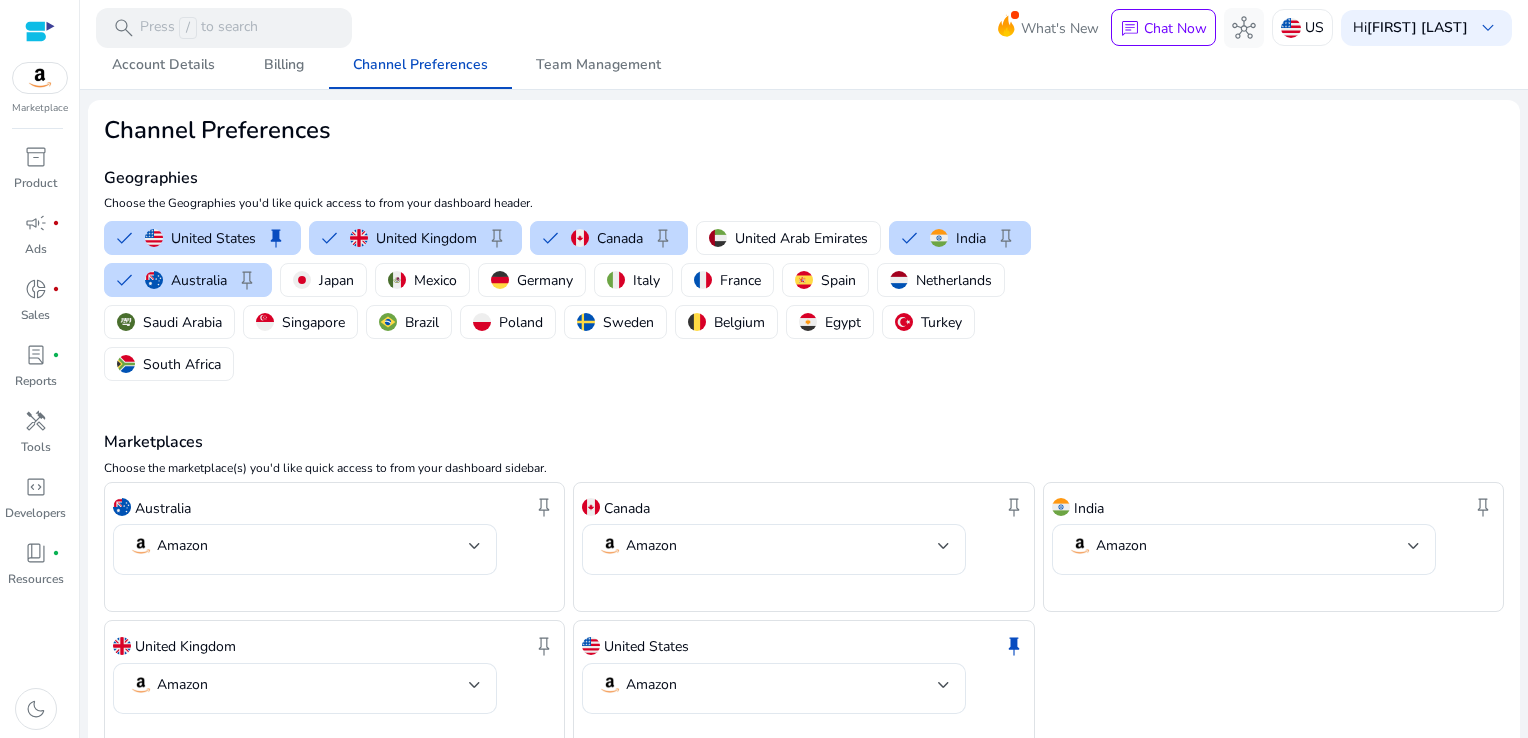 scroll, scrollTop: 0, scrollLeft: 0, axis: both 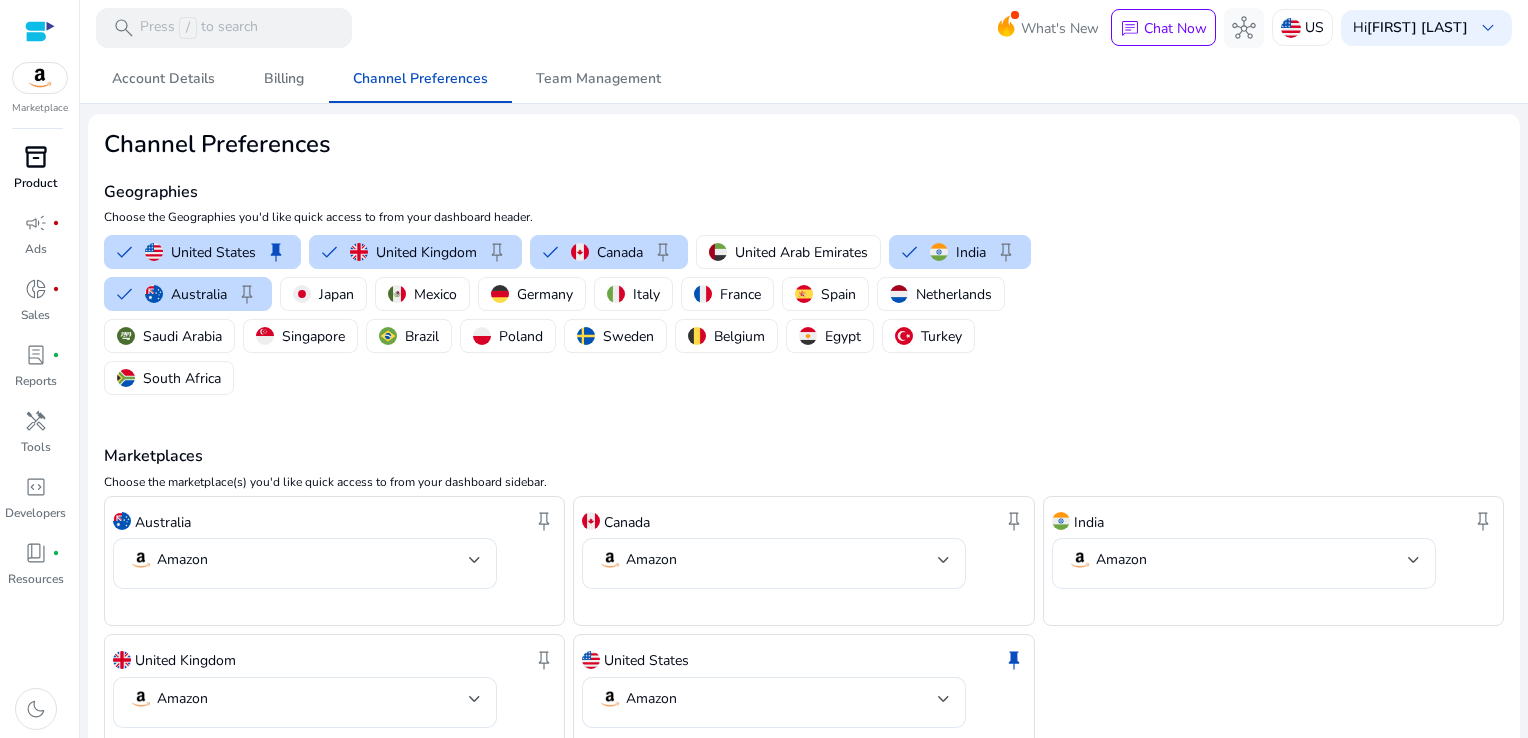 click on "inventory_2" at bounding box center (36, 157) 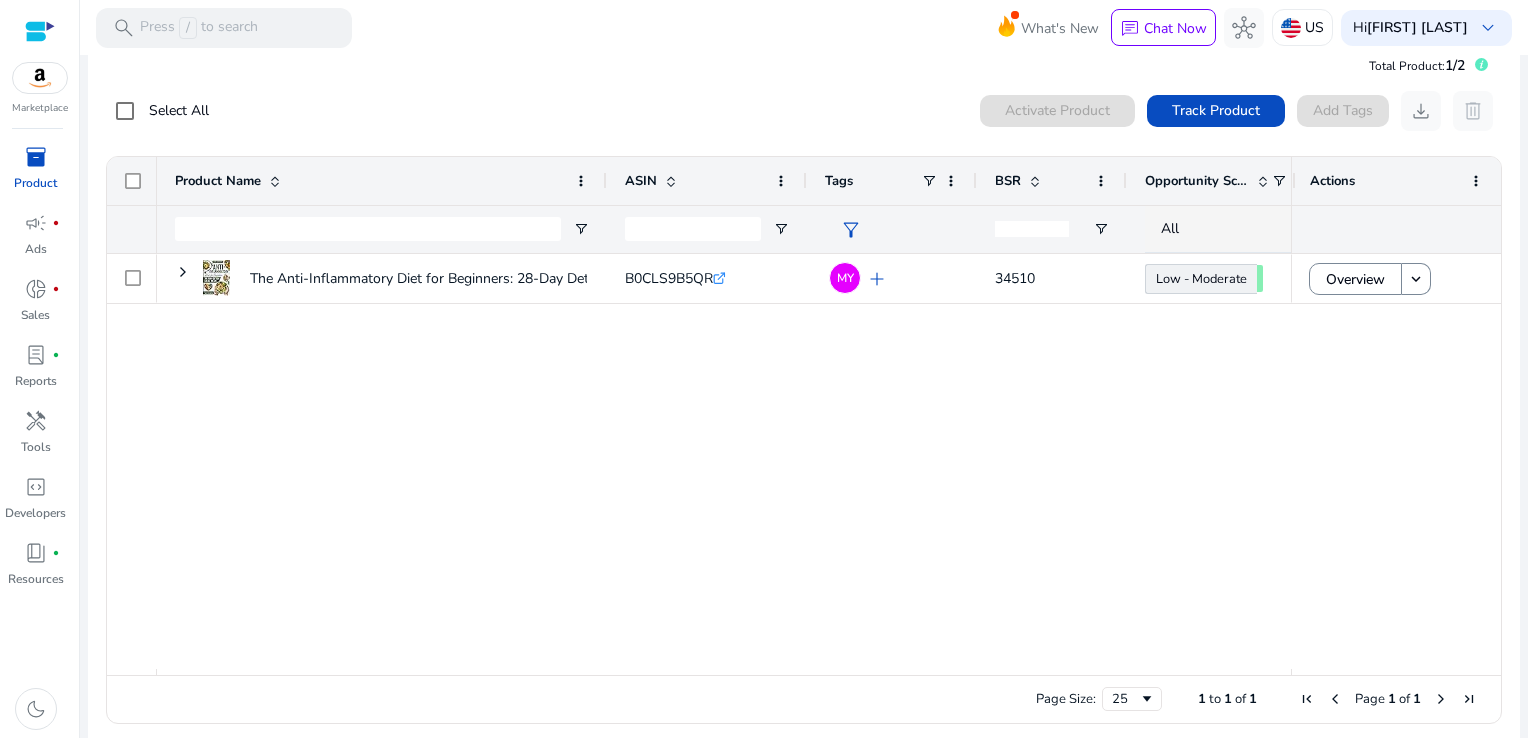scroll, scrollTop: 43, scrollLeft: 0, axis: vertical 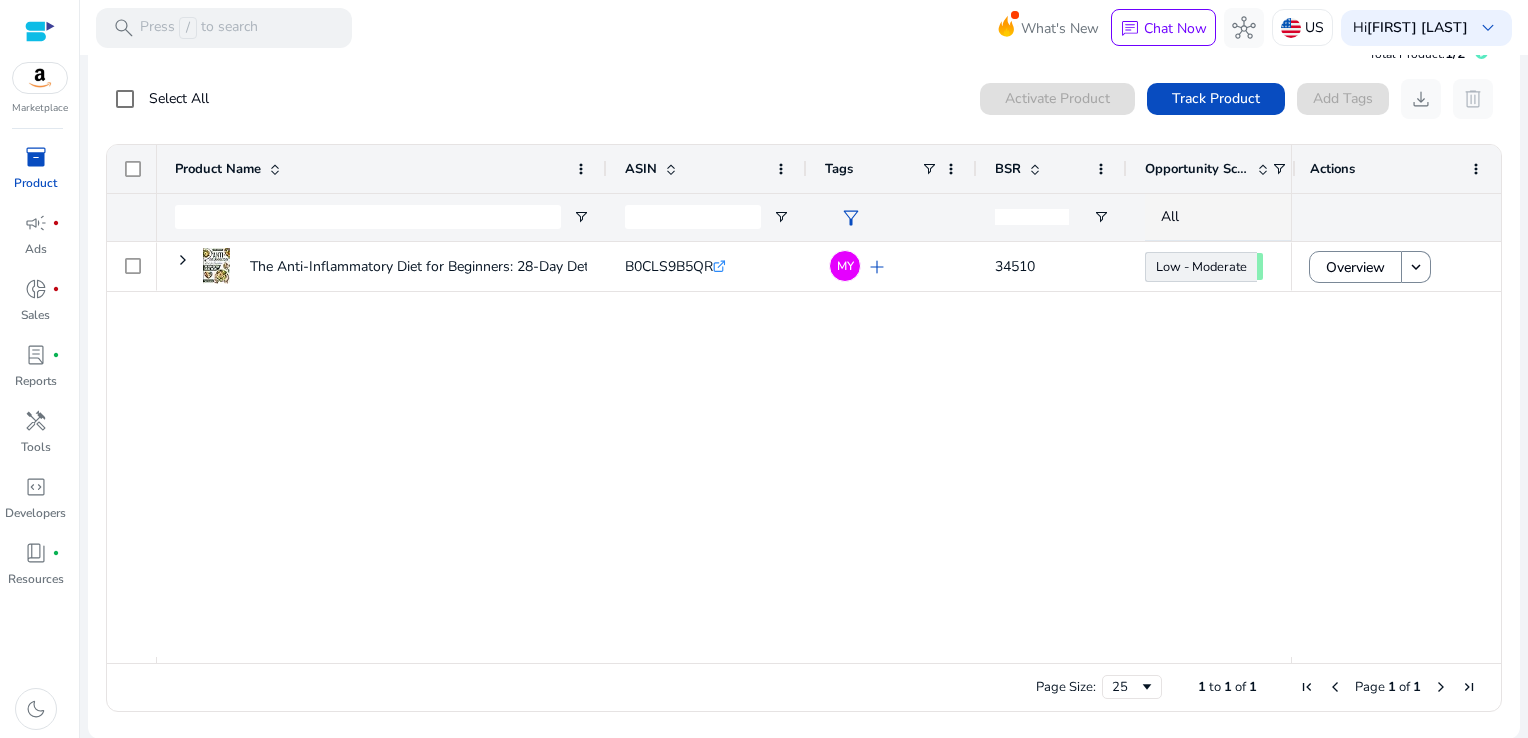 click on "The Anti-Inflammatory Diet for Beginners: 28-Day Detox Meal Plan,...
B0CLS9B5QR  .st0{fill:#2c8af8}  MY  add  34510 Low - Moderate  59.63 26 $ - 52 $" 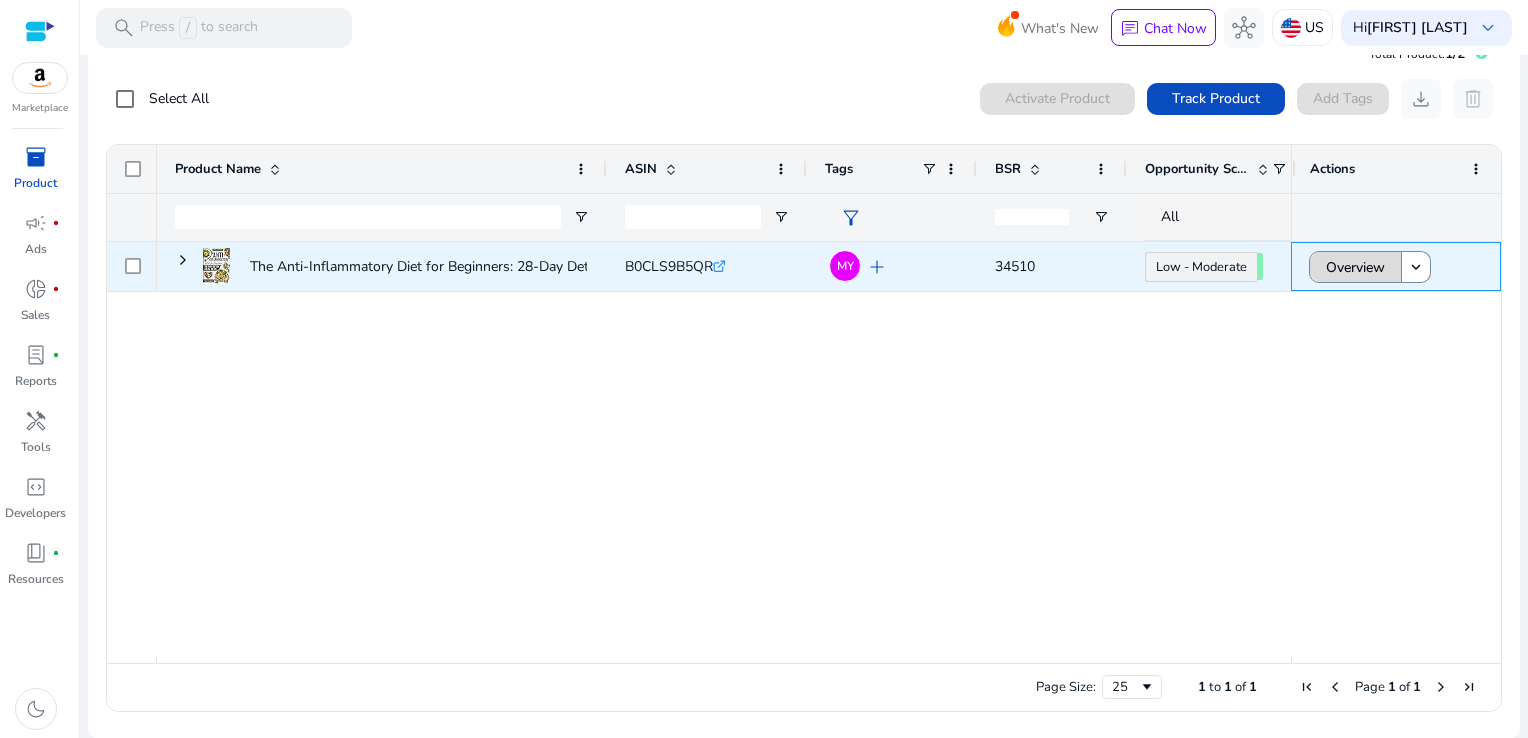 click on "Overview" 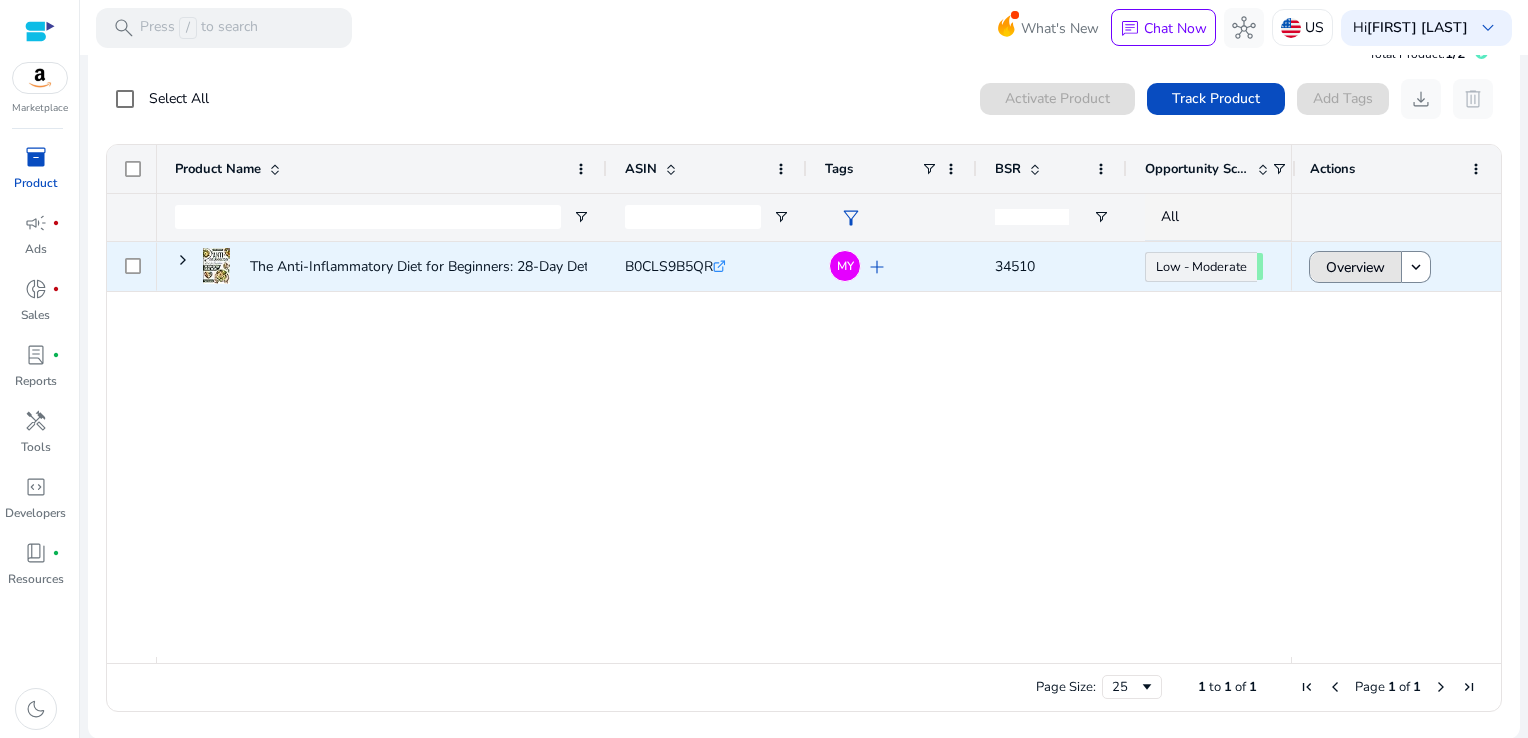 scroll, scrollTop: 0, scrollLeft: 0, axis: both 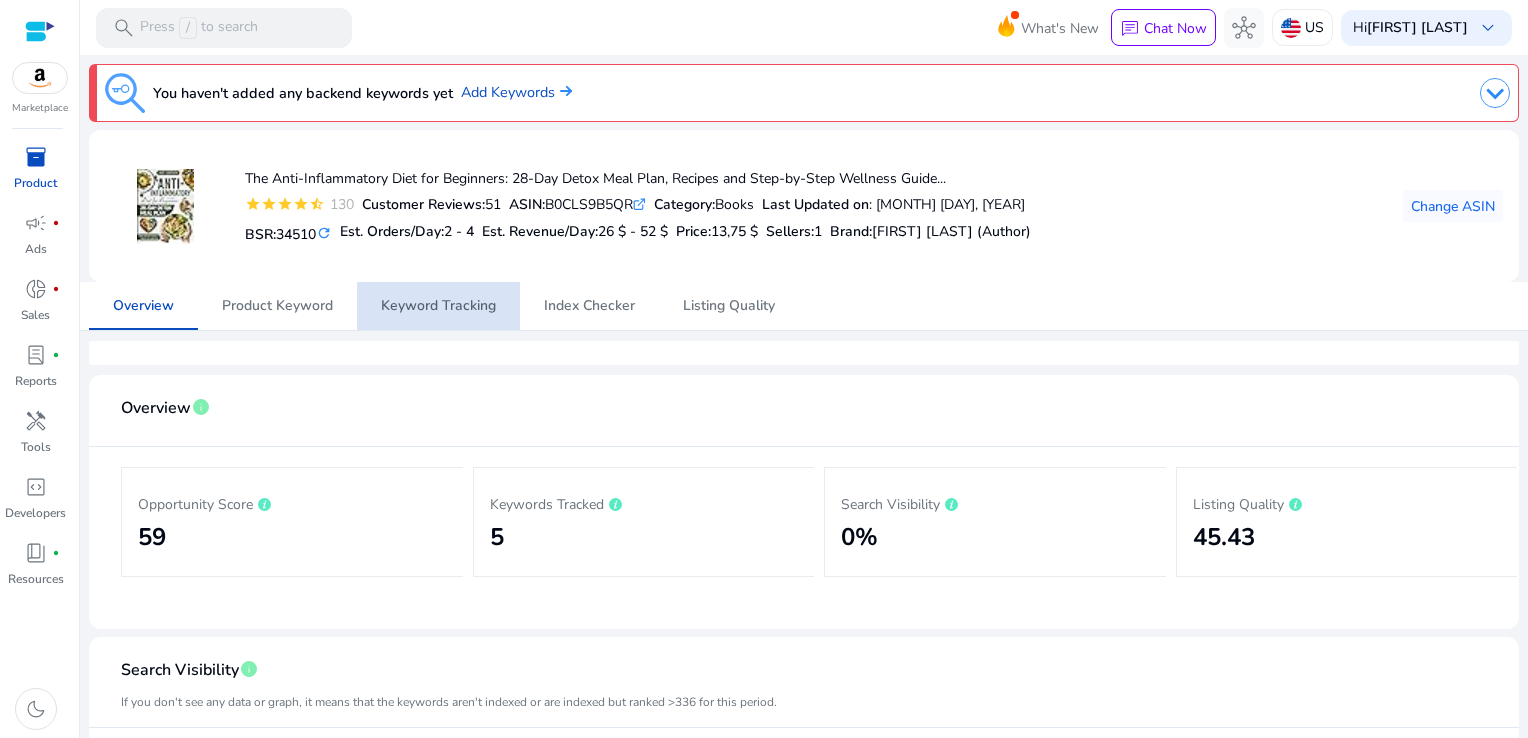 click on "Keyword Tracking" at bounding box center [438, 306] 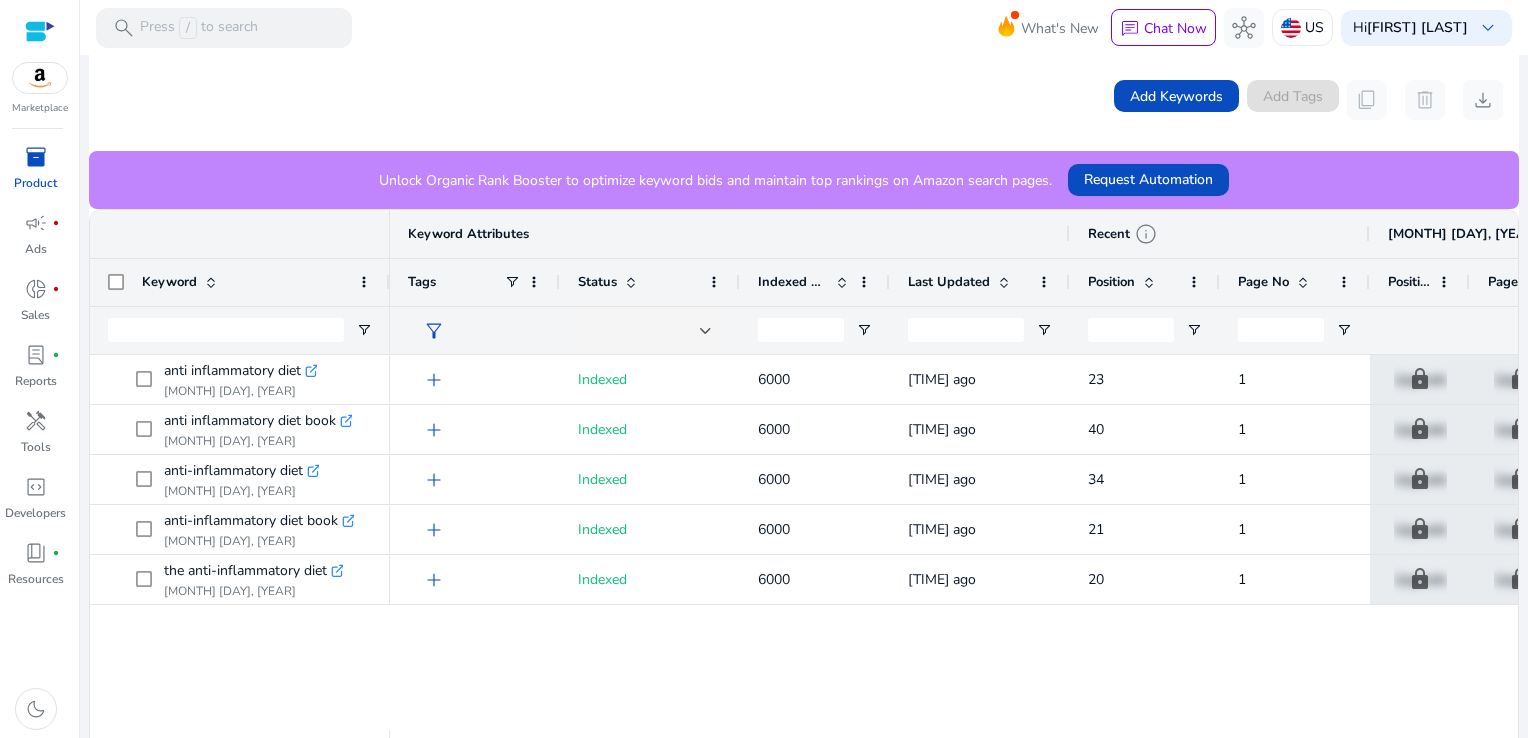 scroll, scrollTop: 558, scrollLeft: 0, axis: vertical 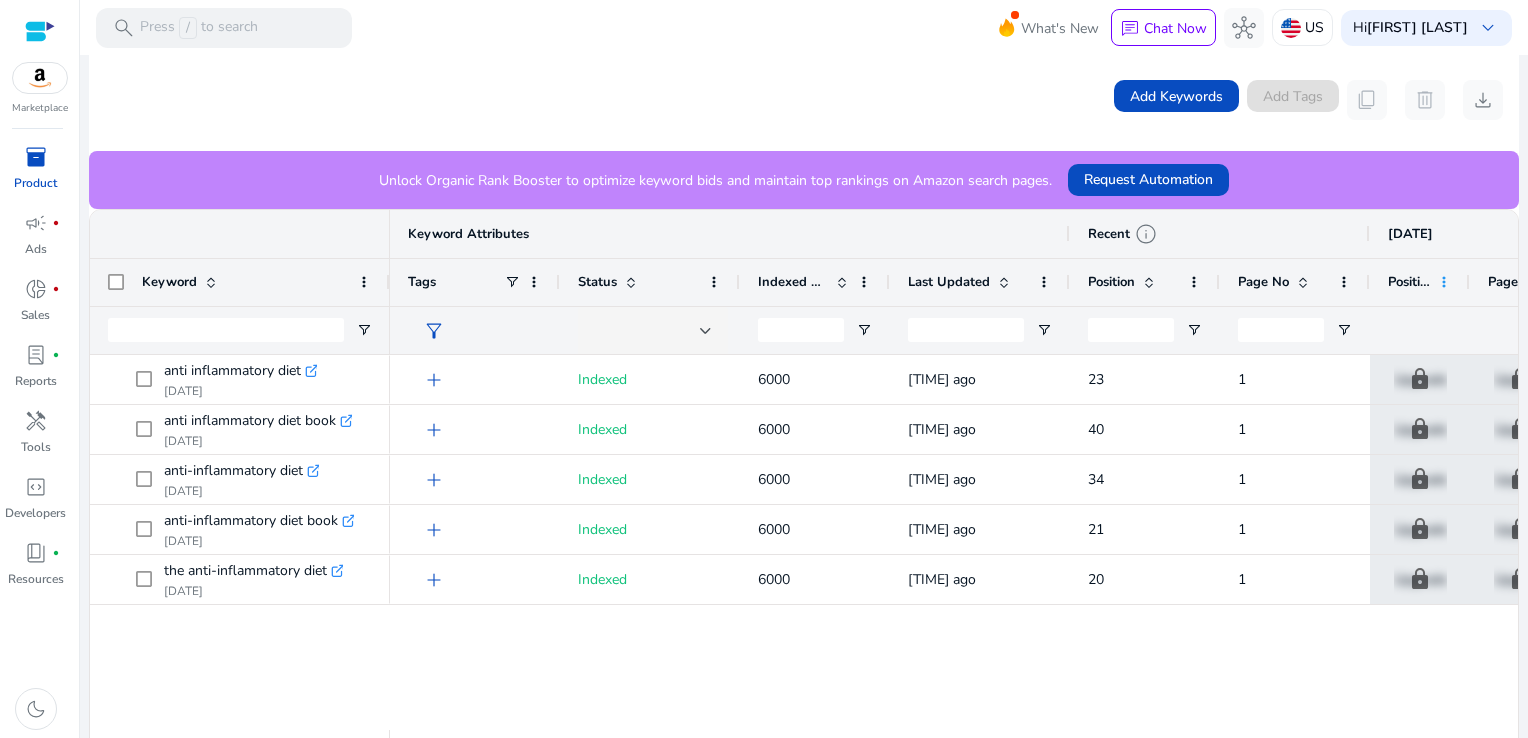 click at bounding box center [1444, 282] 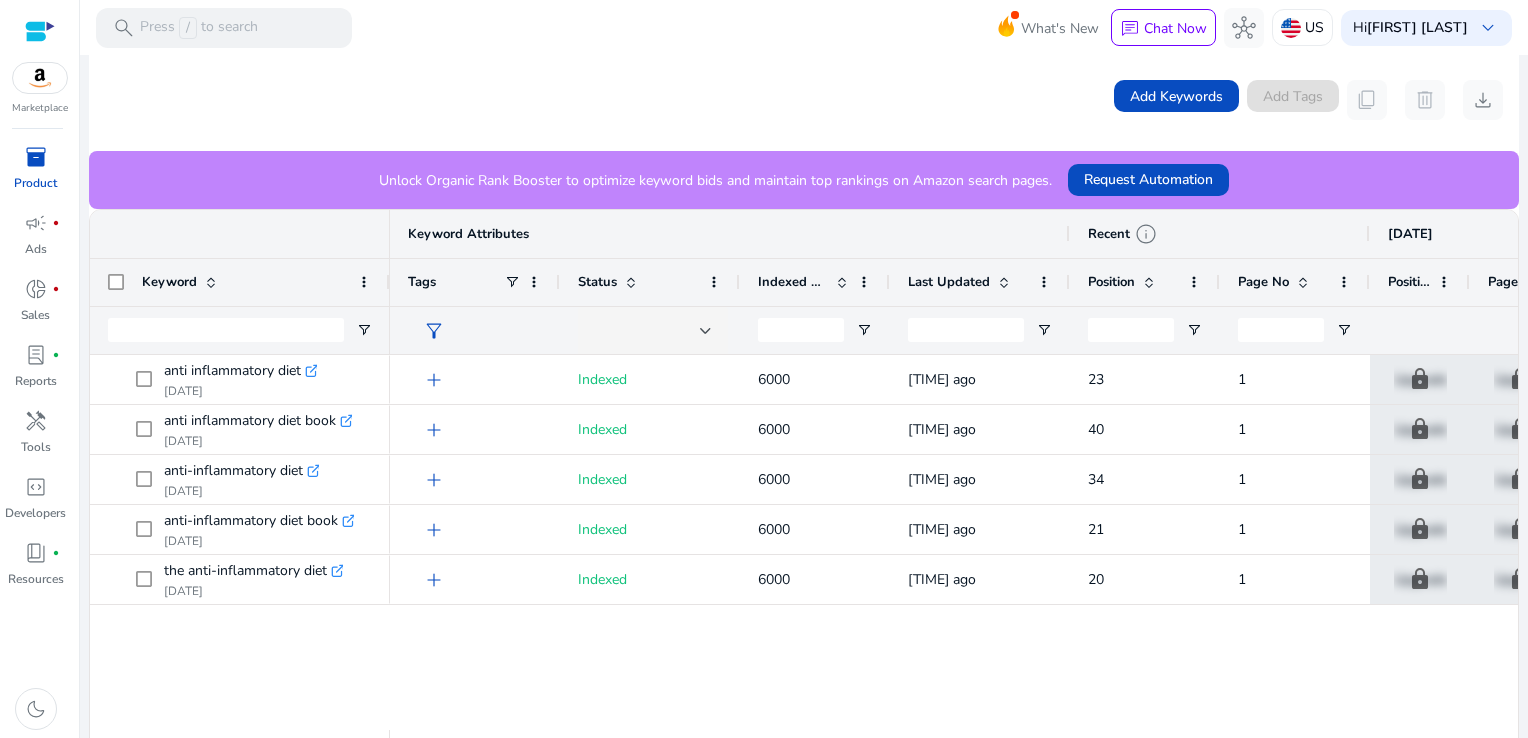 click on "Recent   info" at bounding box center [1220, 234] 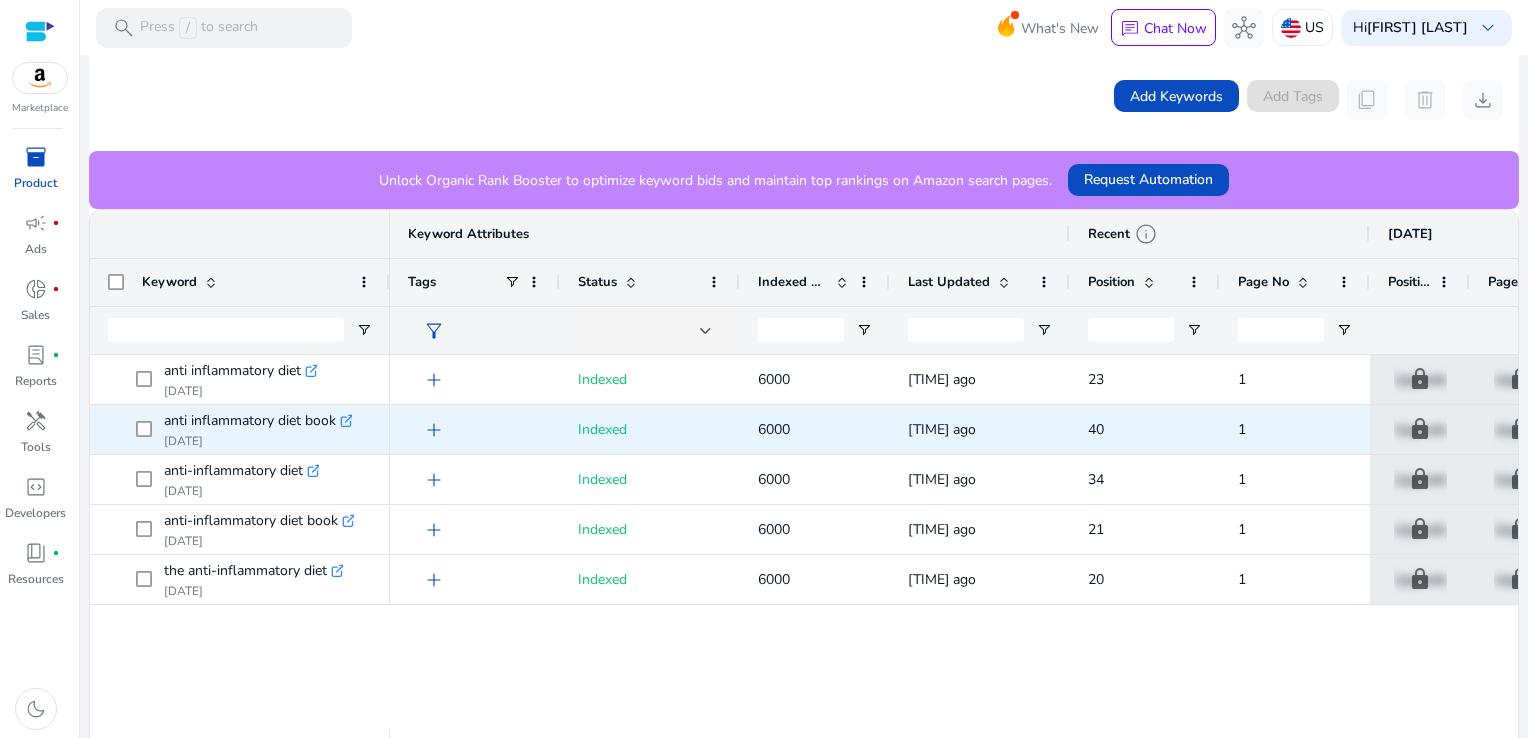scroll, scrollTop: 558, scrollLeft: 0, axis: vertical 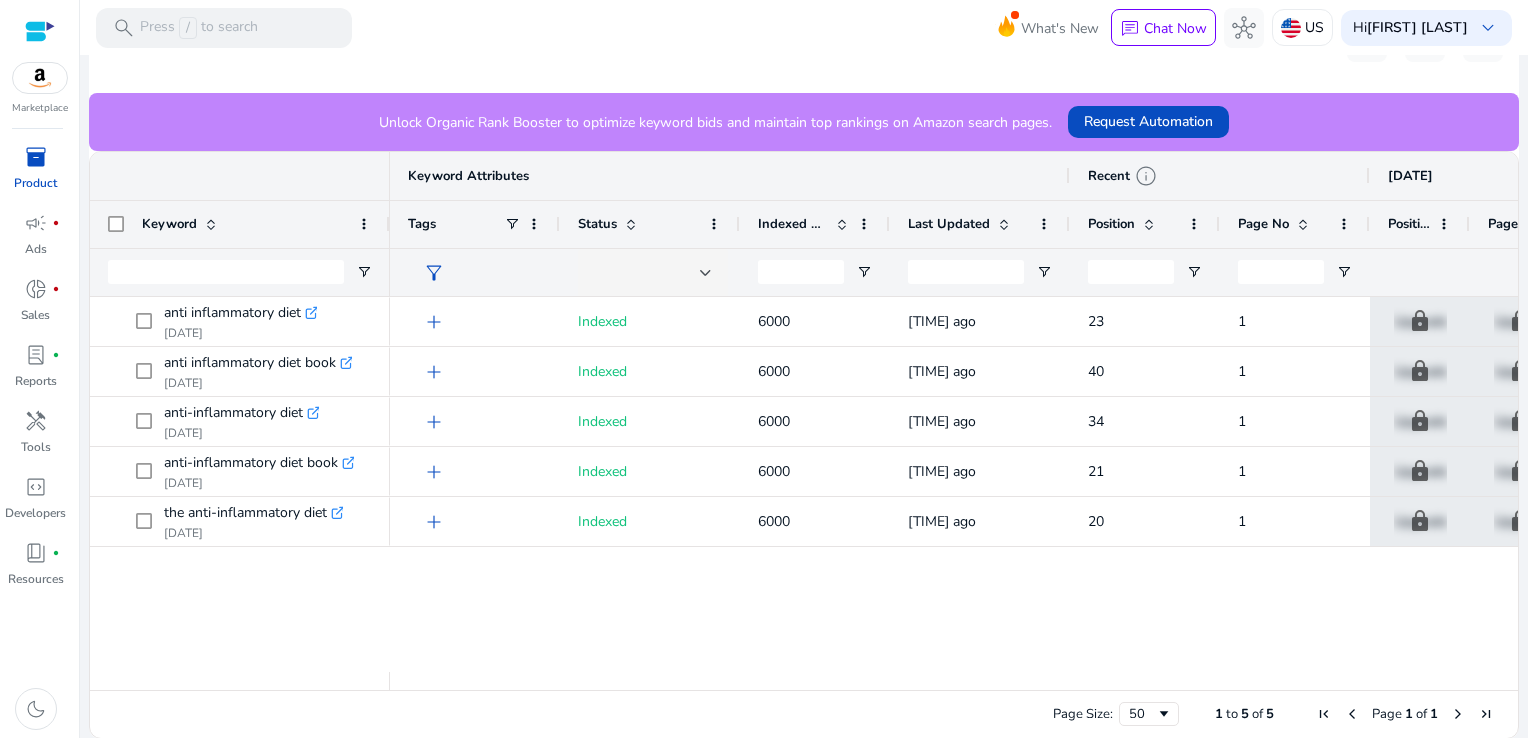 drag, startPoint x: 842, startPoint y: 691, endPoint x: 991, endPoint y: 681, distance: 149.33519 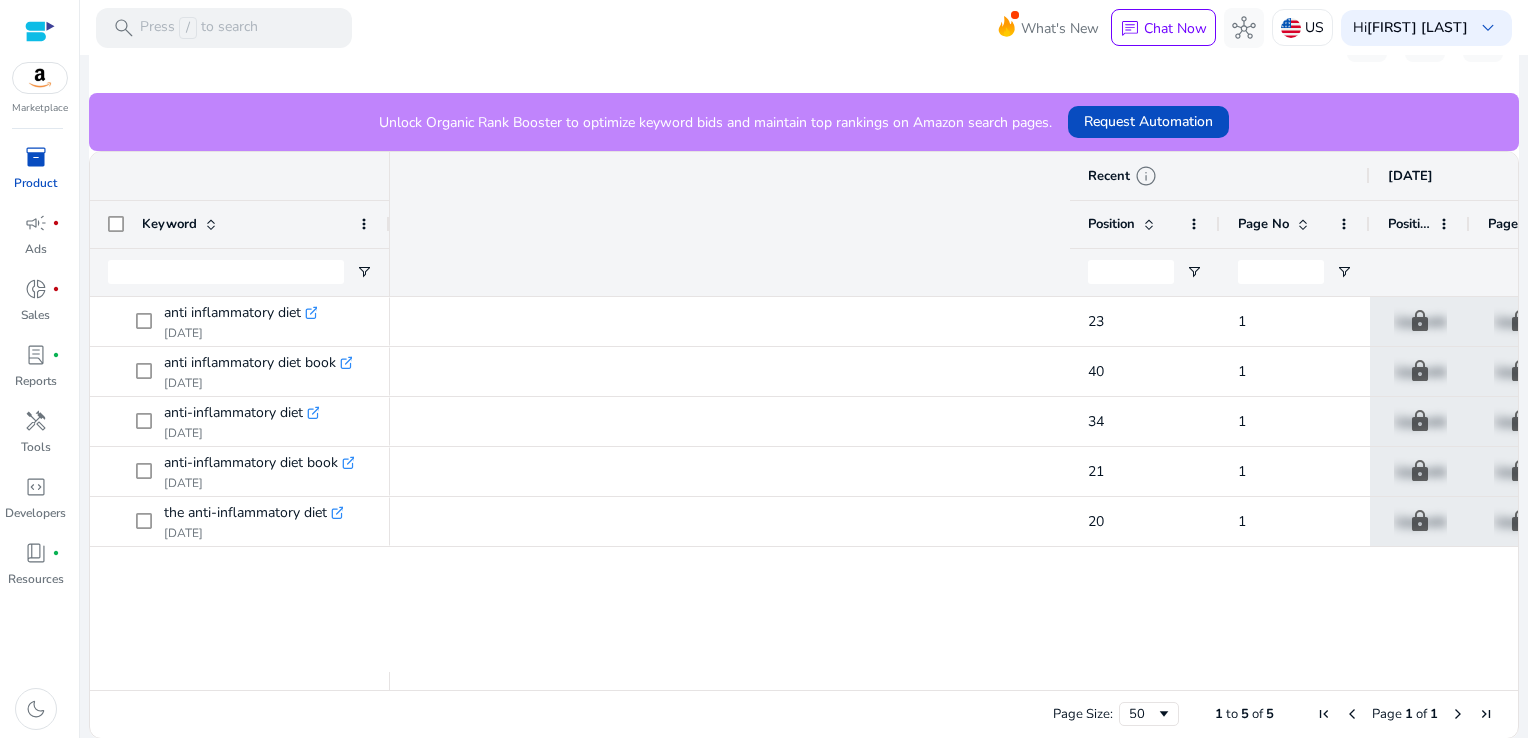 scroll, scrollTop: 0, scrollLeft: 1459, axis: horizontal 